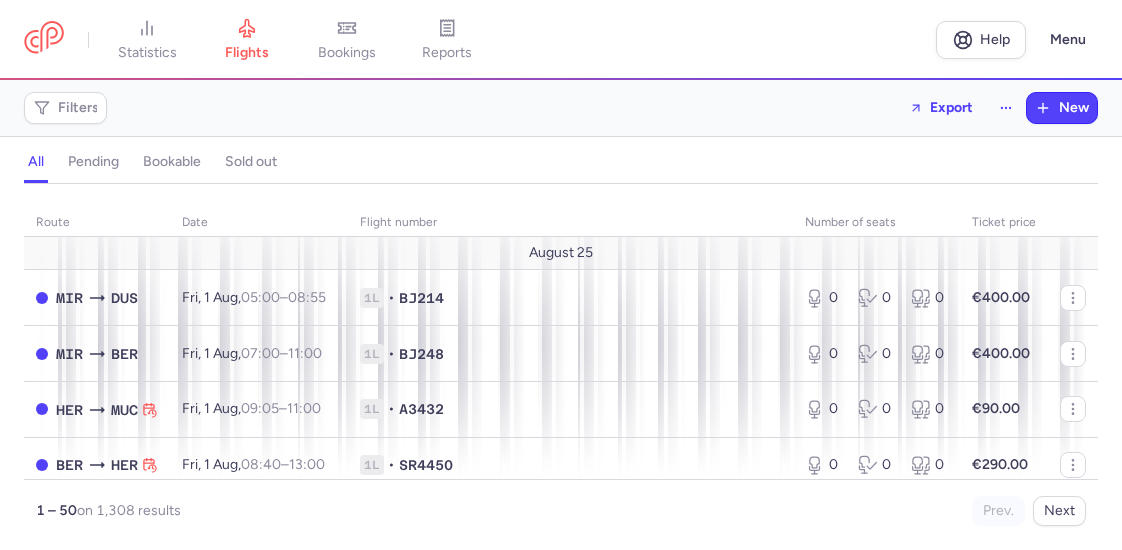 scroll, scrollTop: 0, scrollLeft: 0, axis: both 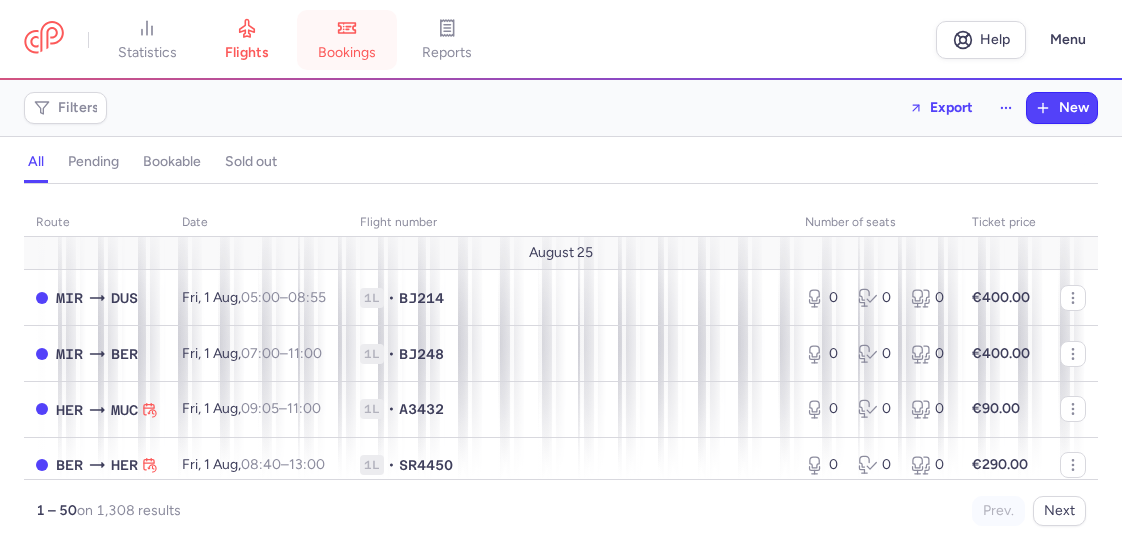 click on "bookings" at bounding box center (347, 40) 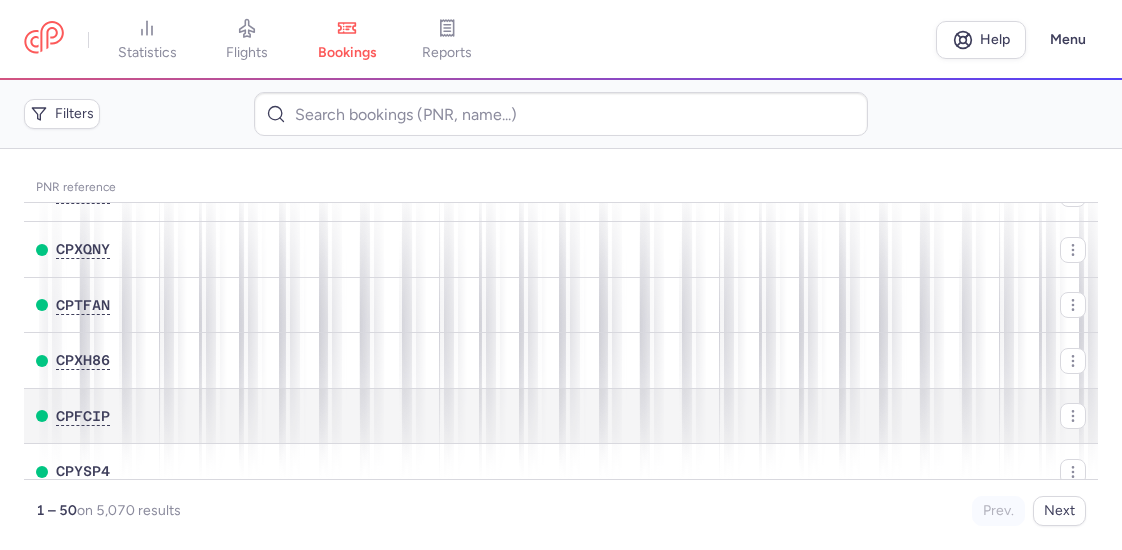 scroll, scrollTop: 0, scrollLeft: 0, axis: both 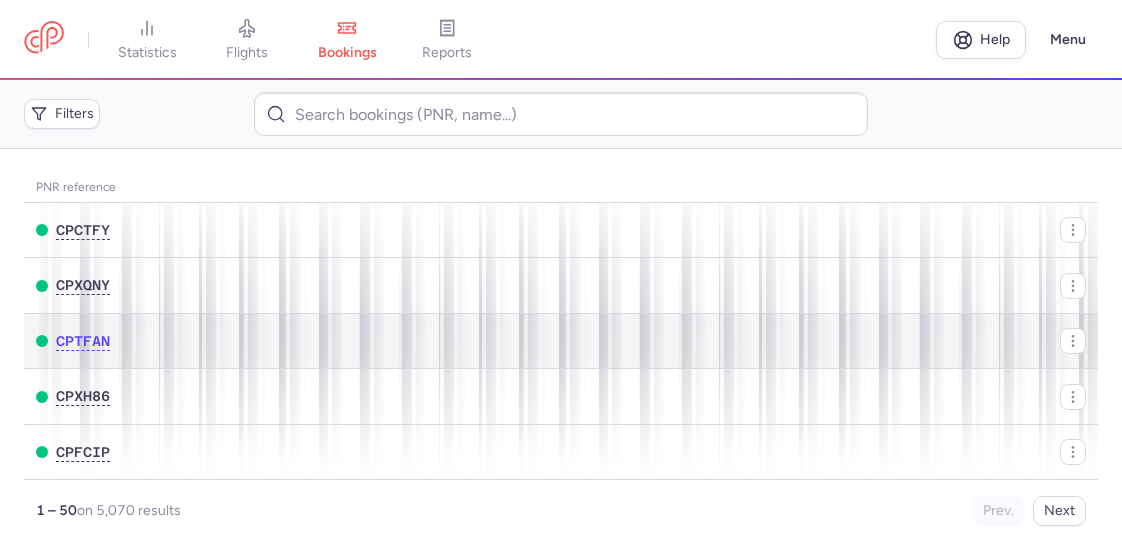 click on "[FIRST] [LAST]" at bounding box center [8265, 341] 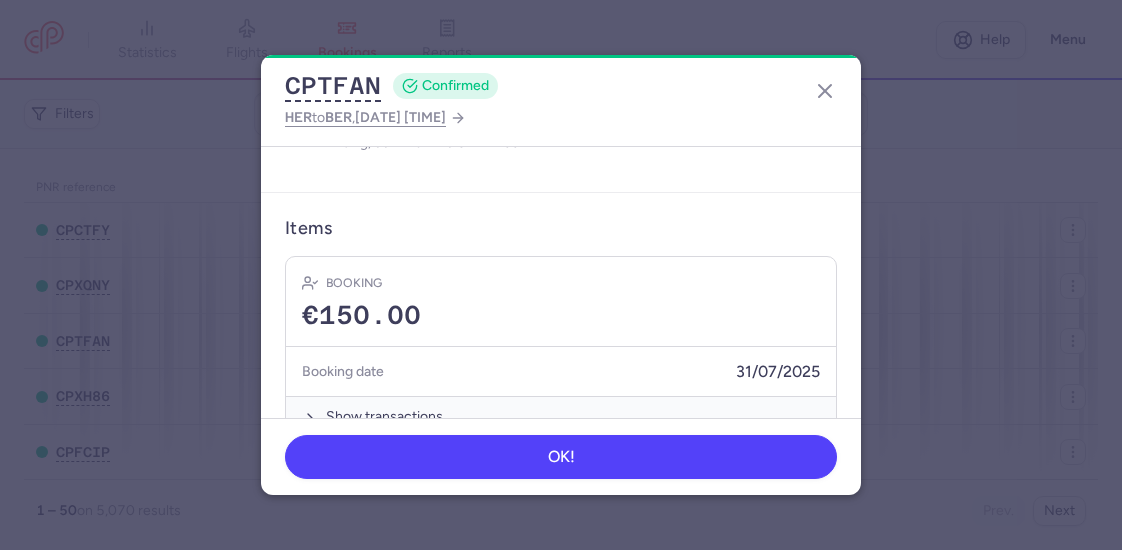 scroll, scrollTop: 500, scrollLeft: 0, axis: vertical 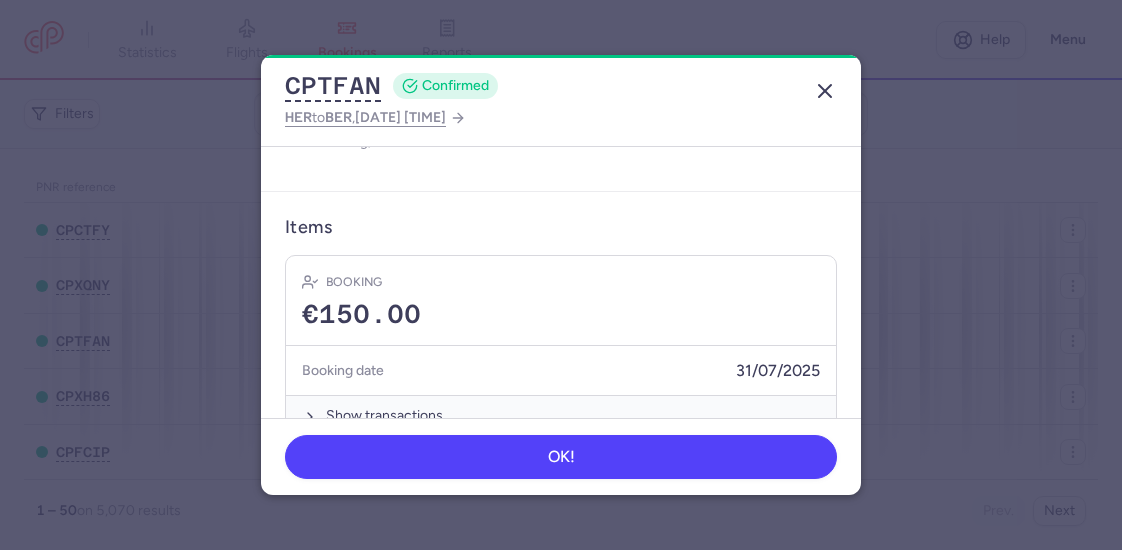 click 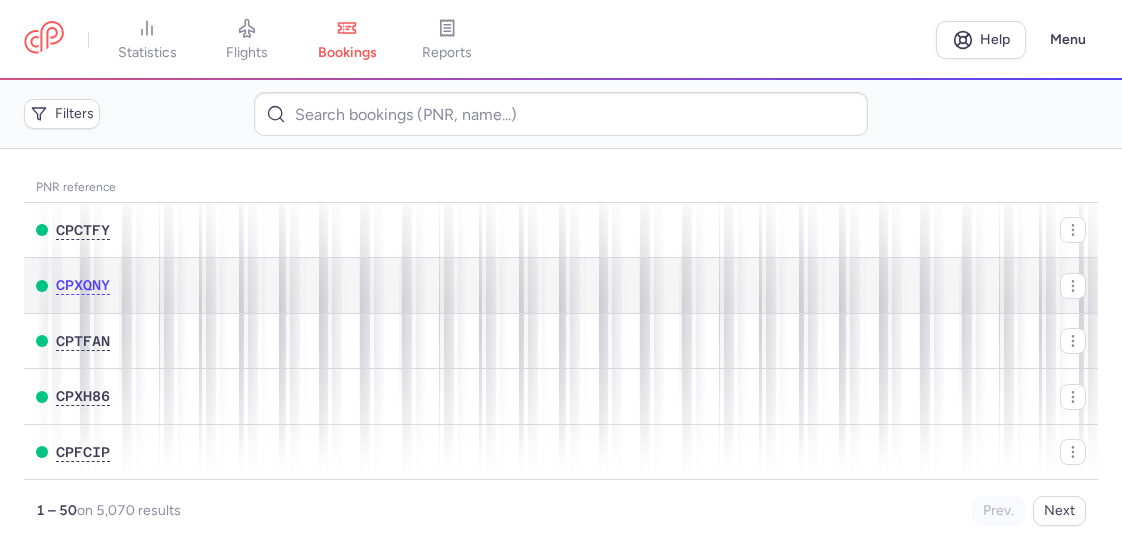 click on "2  •  [FIRST] [LAST], [FIRST] [LAST]" 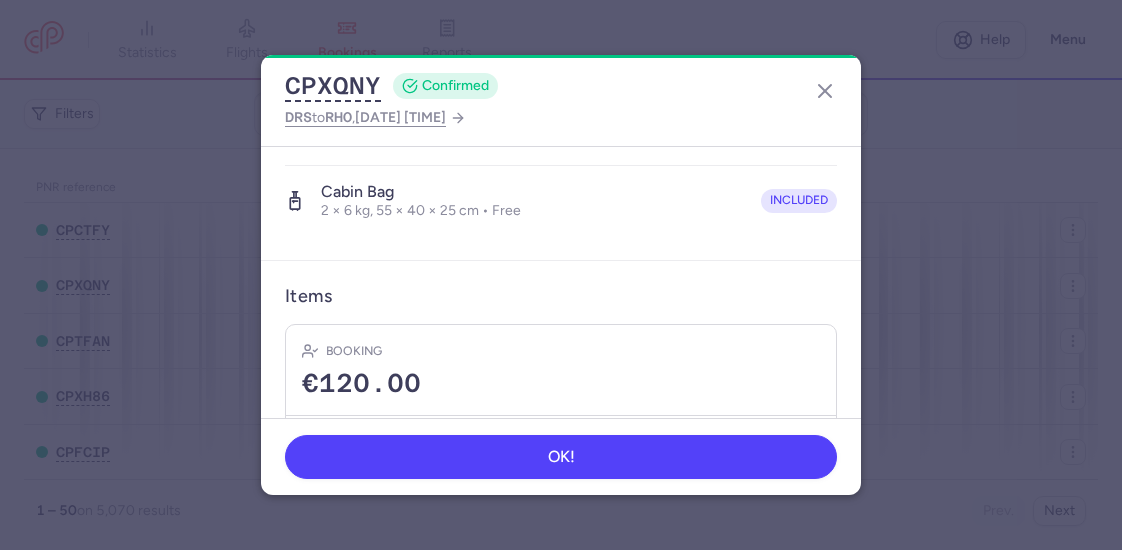 scroll, scrollTop: 600, scrollLeft: 0, axis: vertical 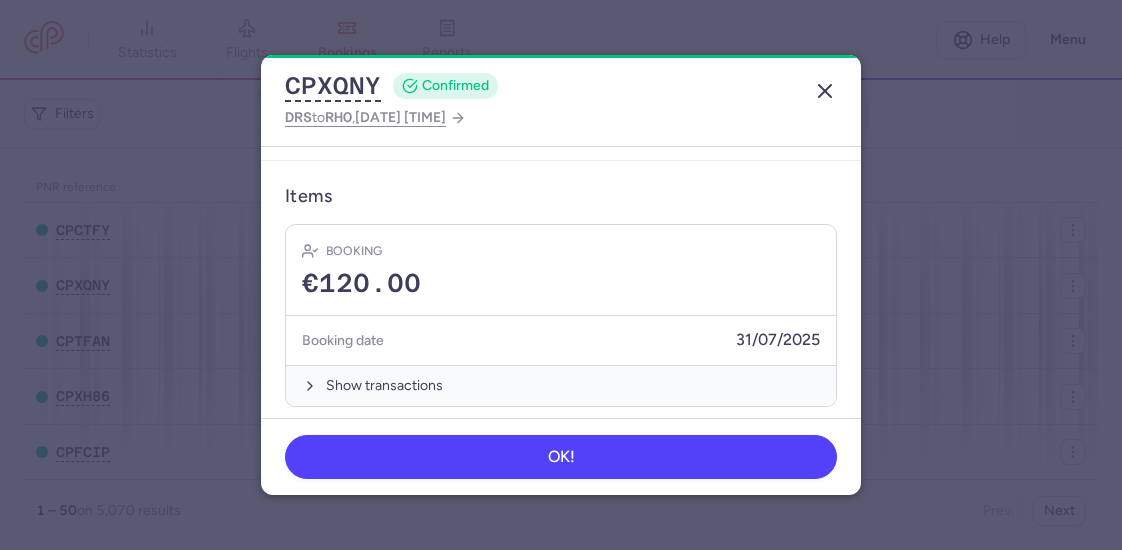 click 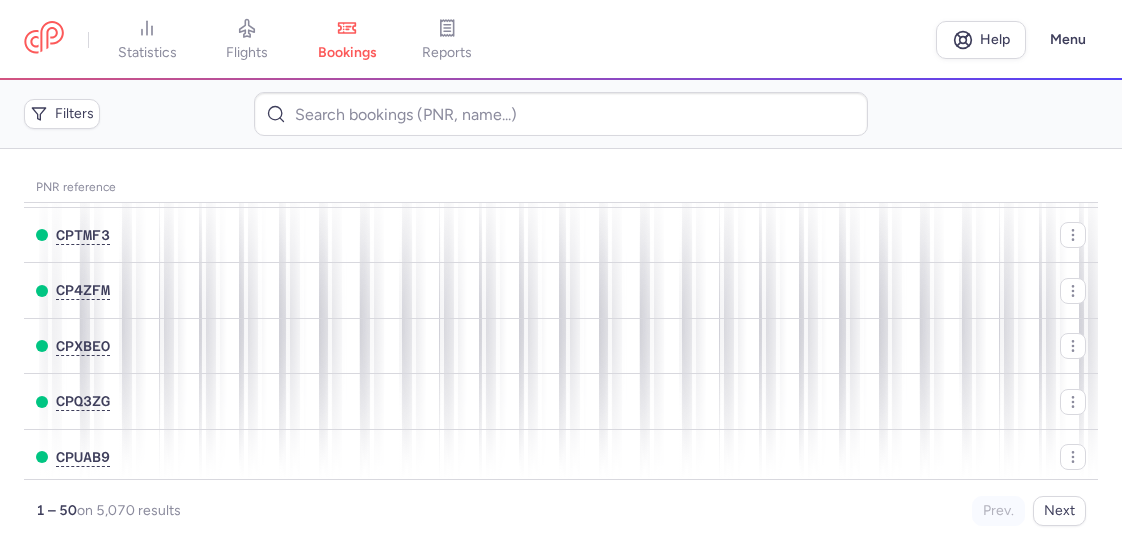 scroll, scrollTop: 1000, scrollLeft: 0, axis: vertical 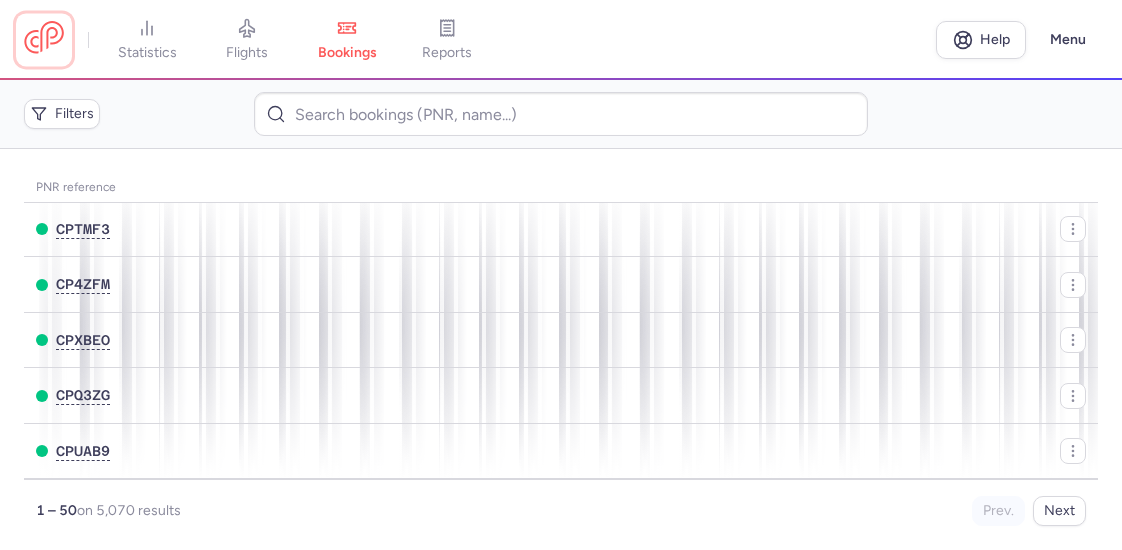 click at bounding box center [44, 39] 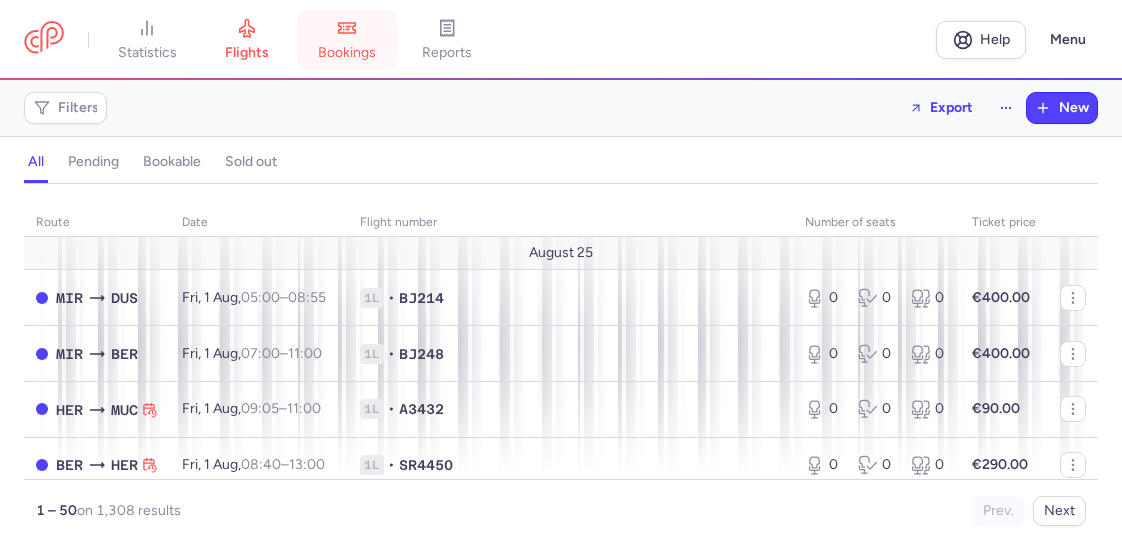 click on "bookings" at bounding box center [347, 40] 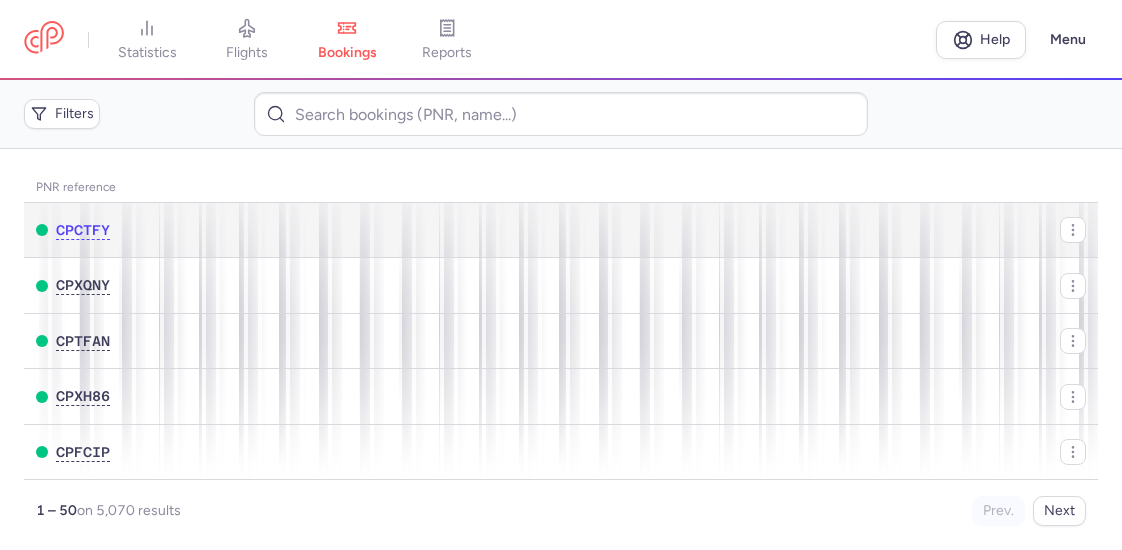 click on "[FIRST] [LAST] [LAST], [FIRST] [LAST] [LAST]" at bounding box center [8361, 230] 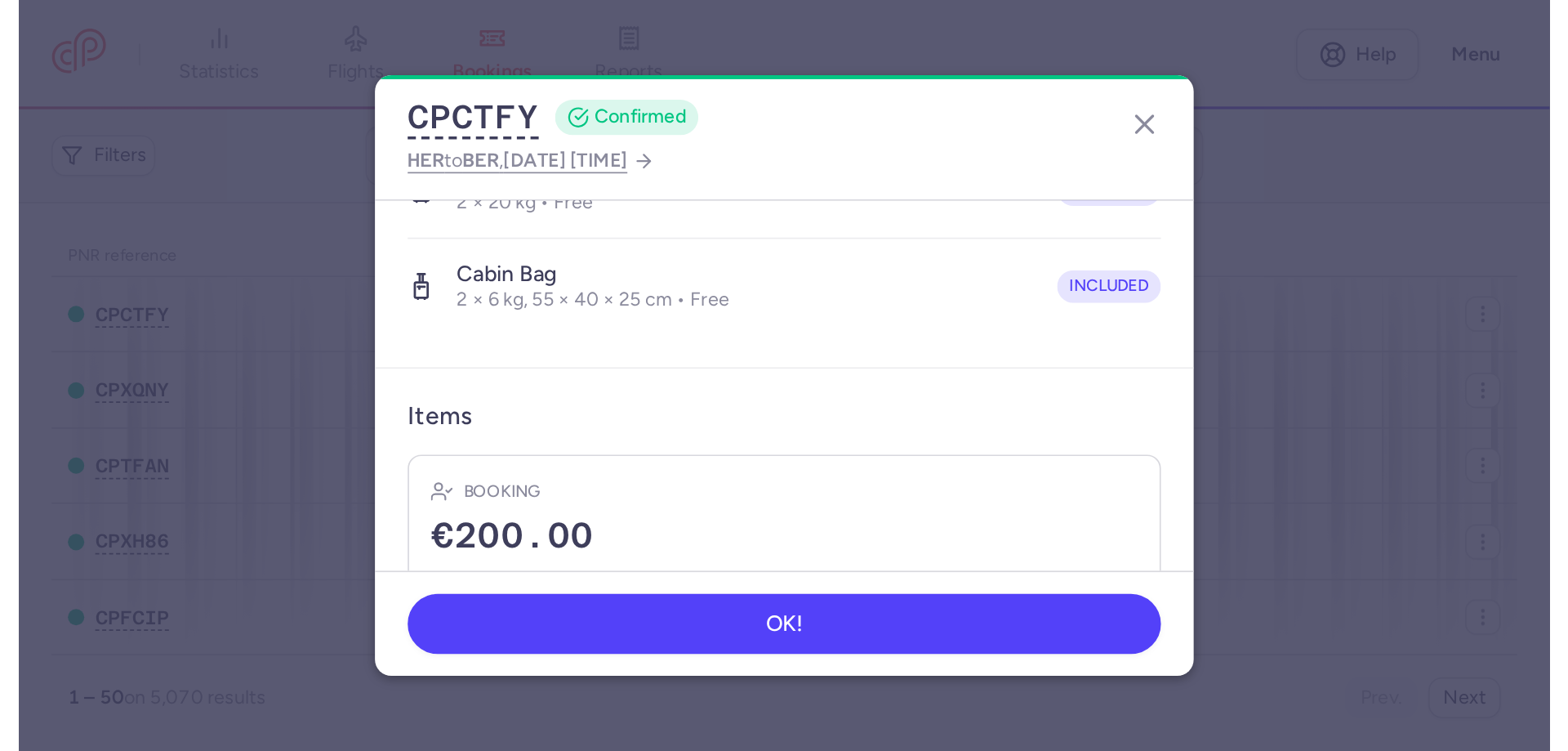 scroll, scrollTop: 501, scrollLeft: 0, axis: vertical 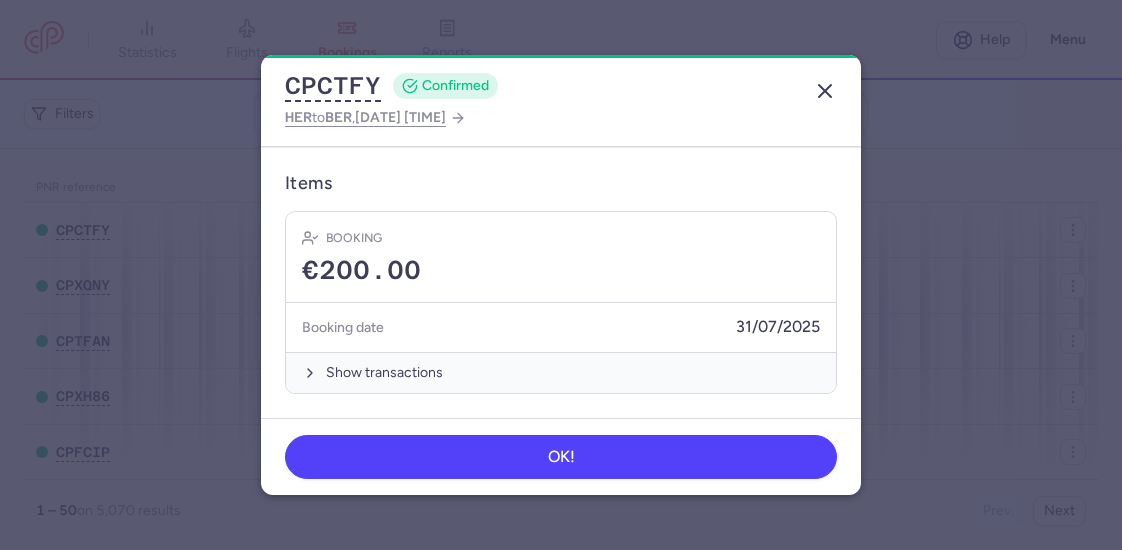 click 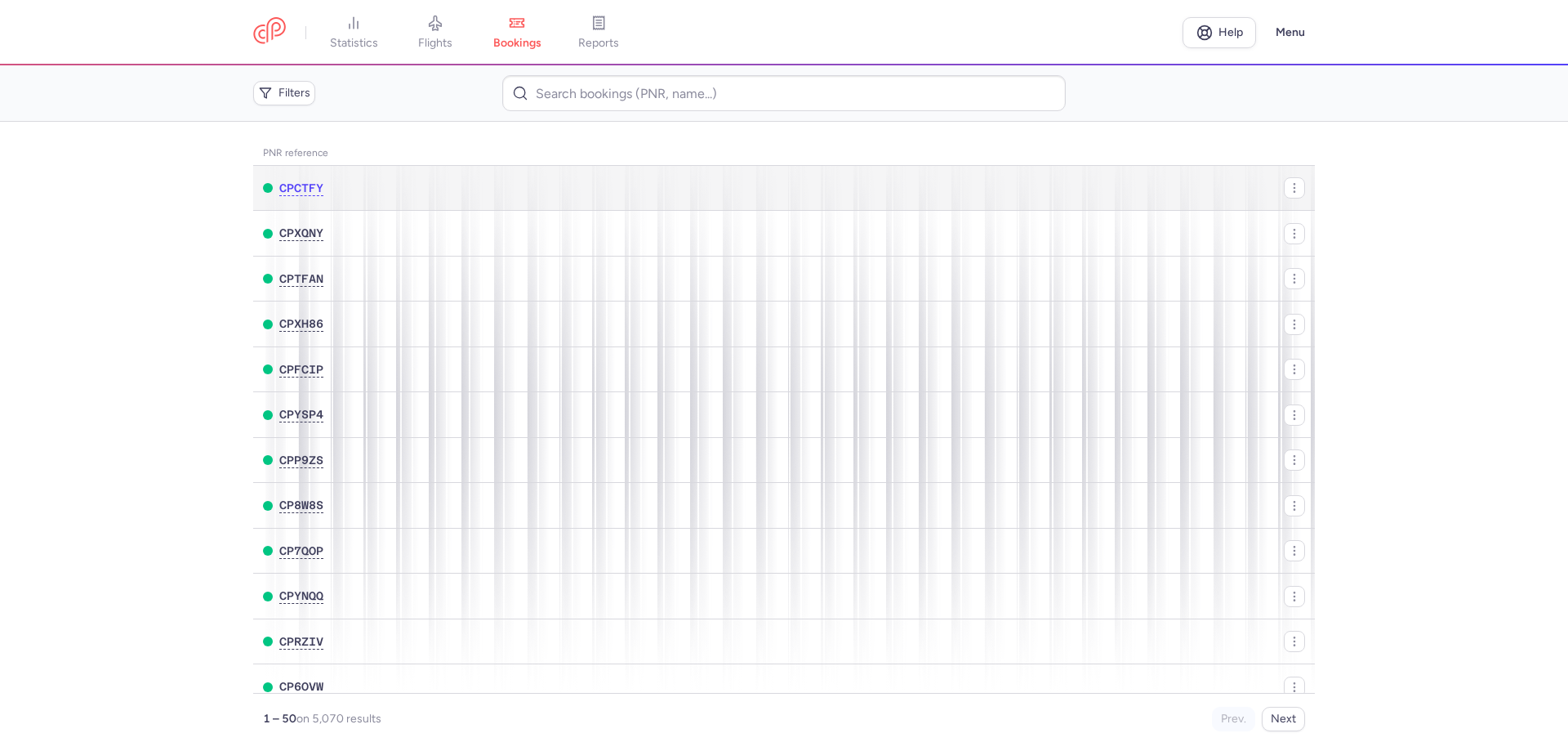 click on "[FIRST] [LAST] [LAST], [FIRST] [LAST] [LAST]" at bounding box center [7062, 188] 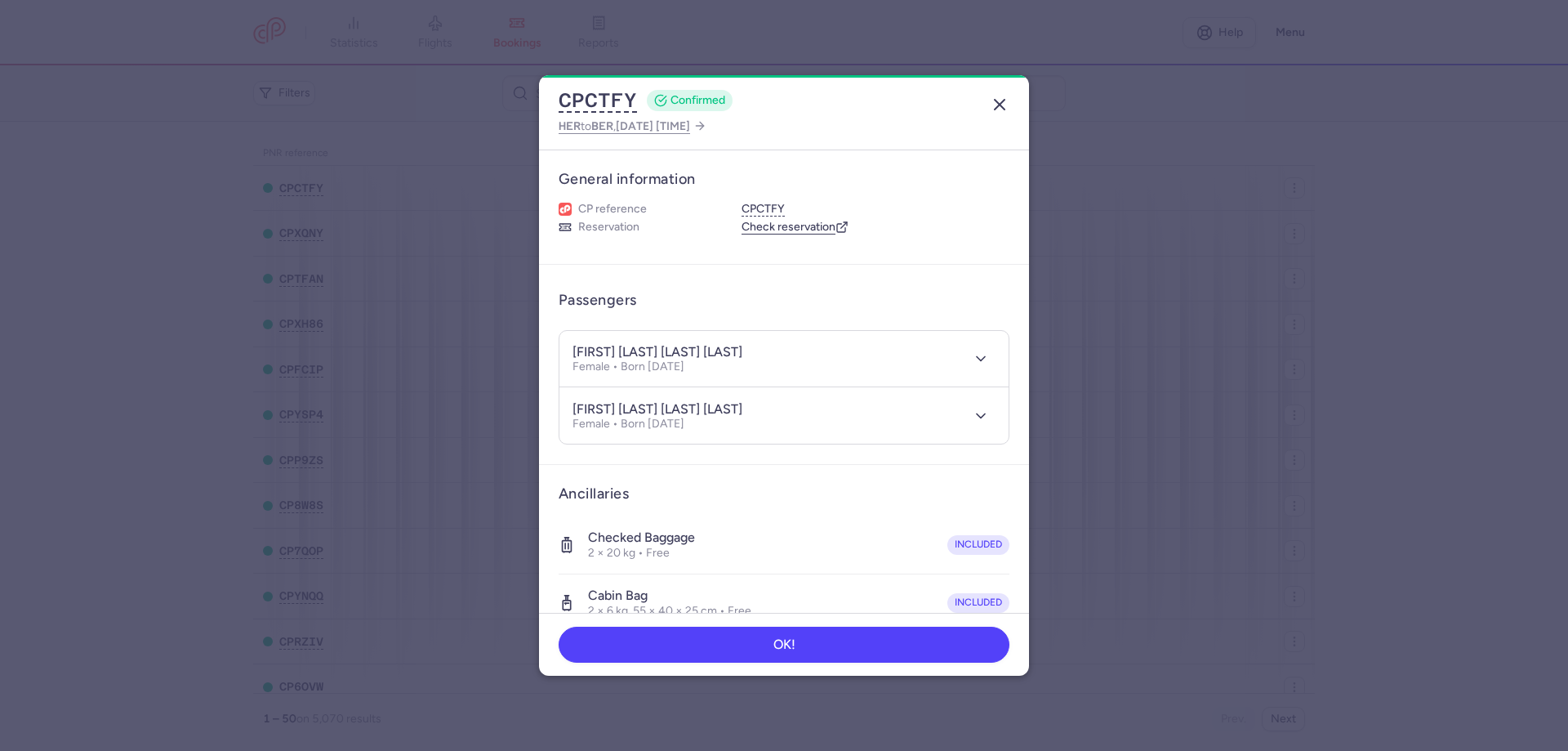 click 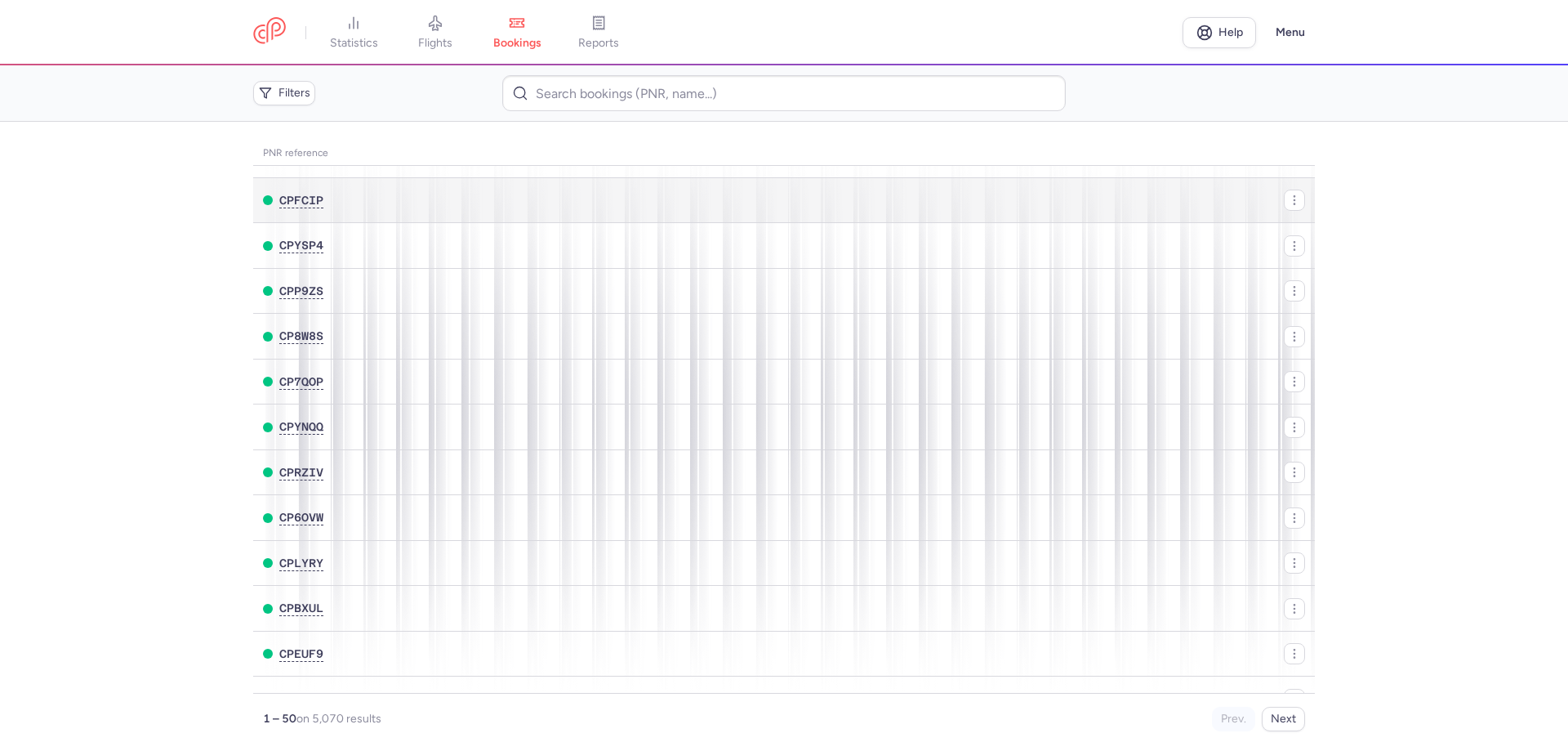 scroll, scrollTop: 0, scrollLeft: 0, axis: both 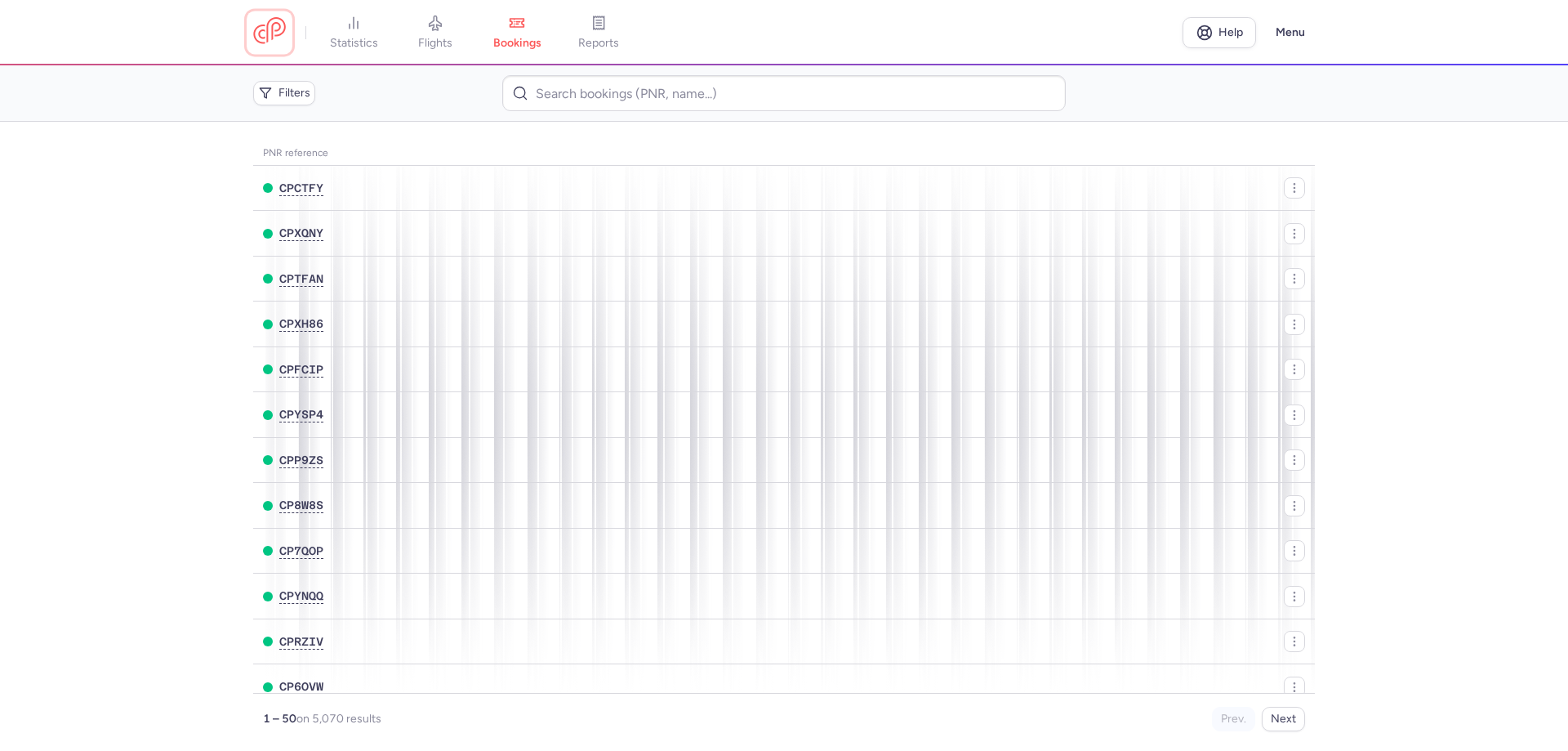 click at bounding box center [270, 32] 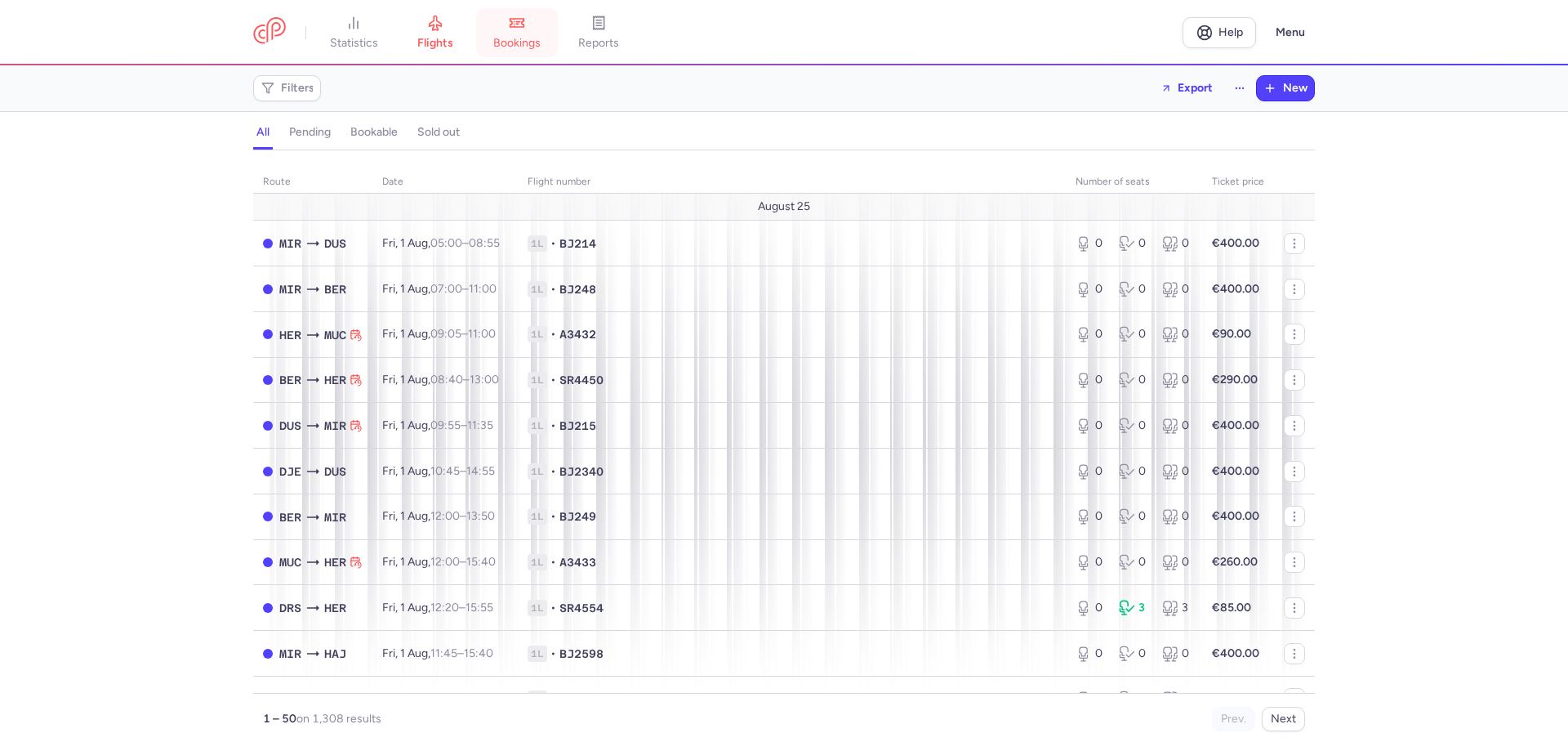 click on "bookings" at bounding box center [517, 33] 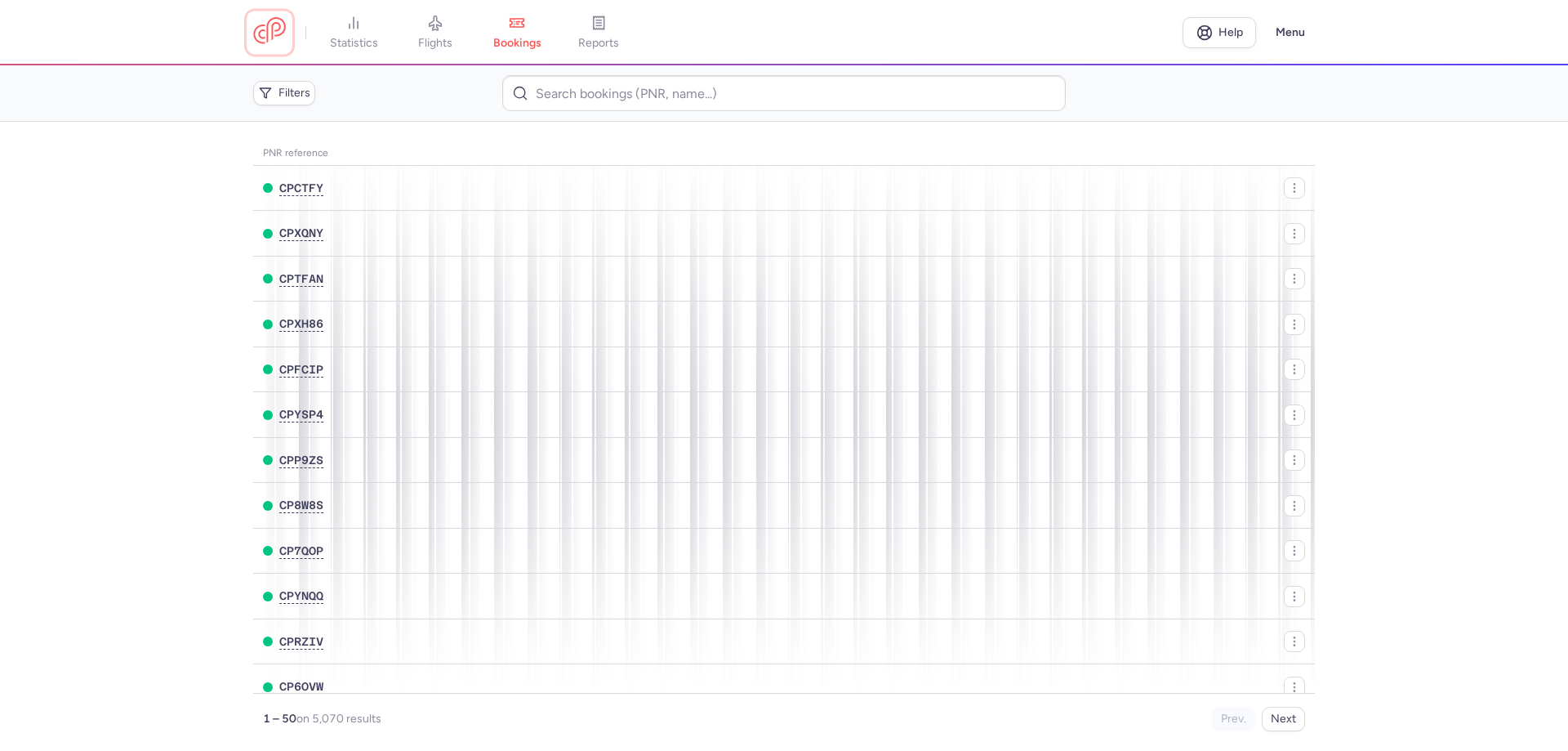 click at bounding box center [270, 32] 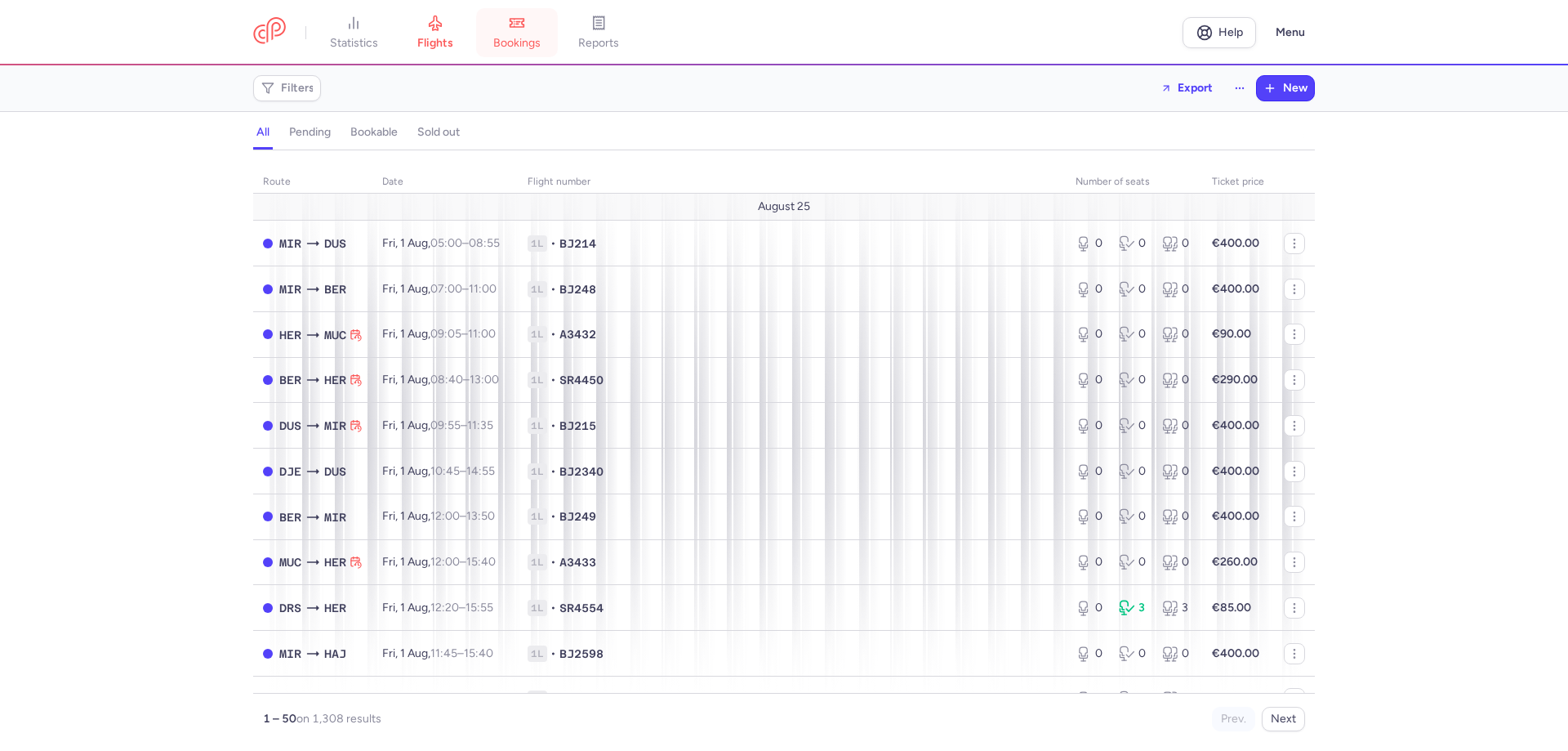 click on "bookings" at bounding box center (517, 33) 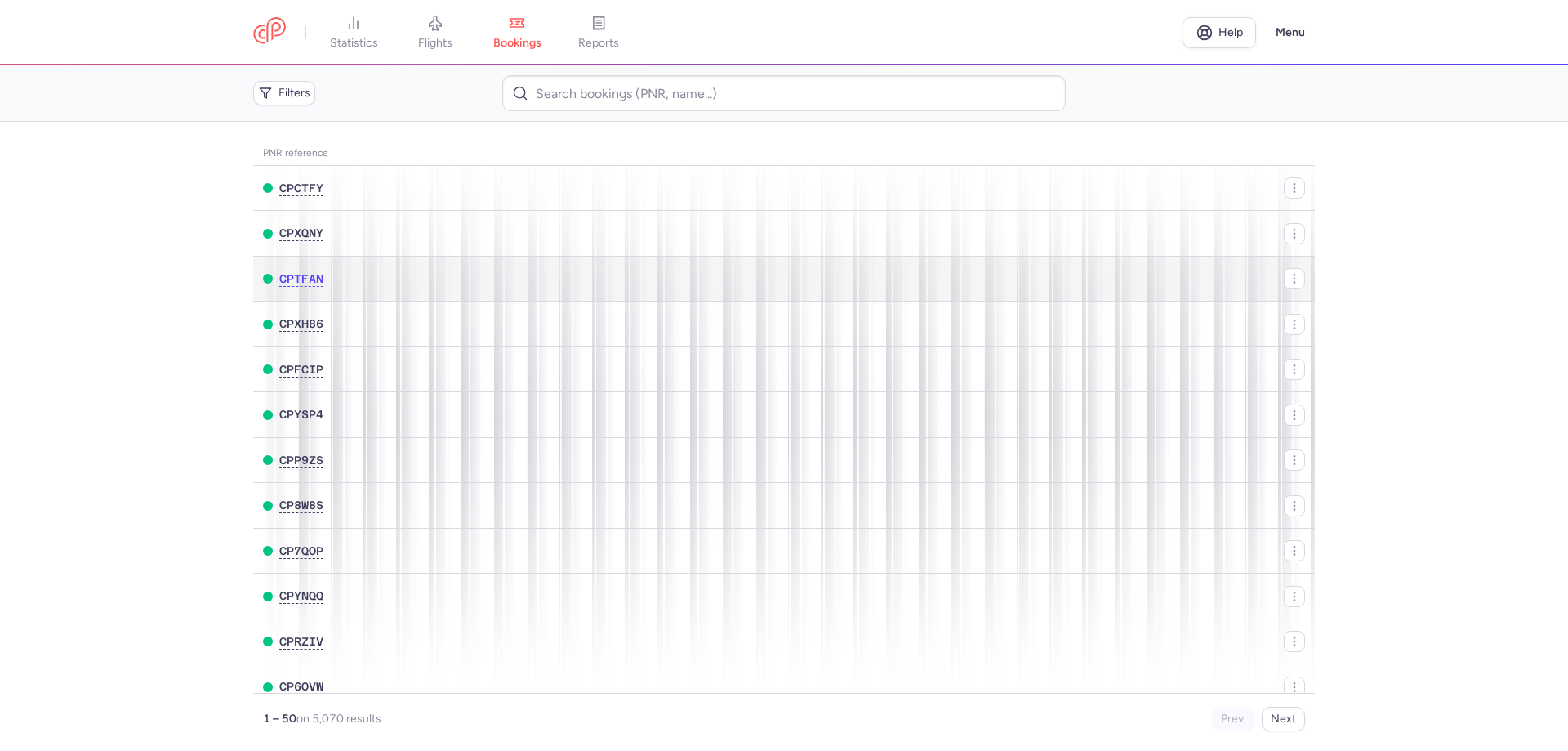 click on "[FIRST] [LAST]" at bounding box center [6983, 279] 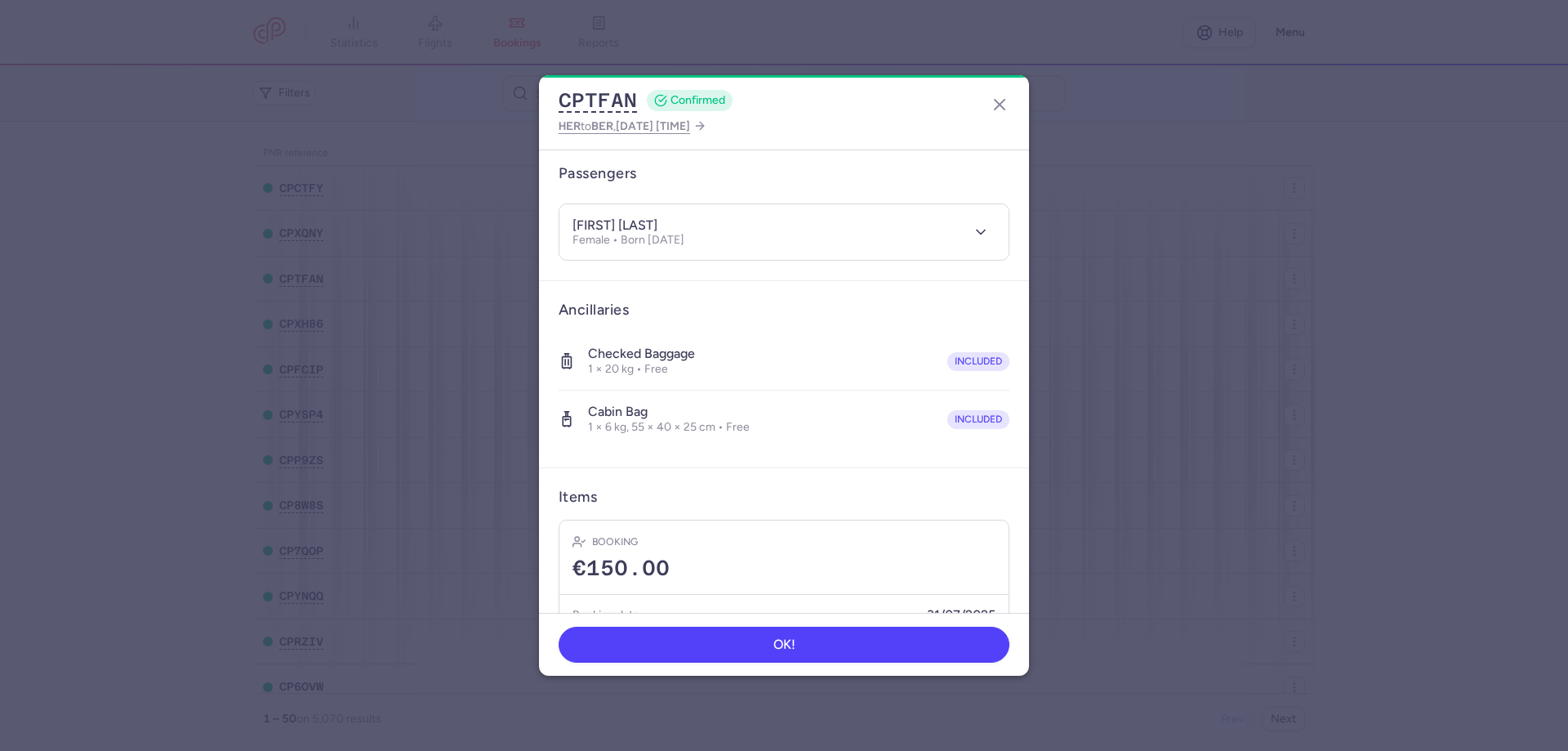 scroll, scrollTop: 0, scrollLeft: 0, axis: both 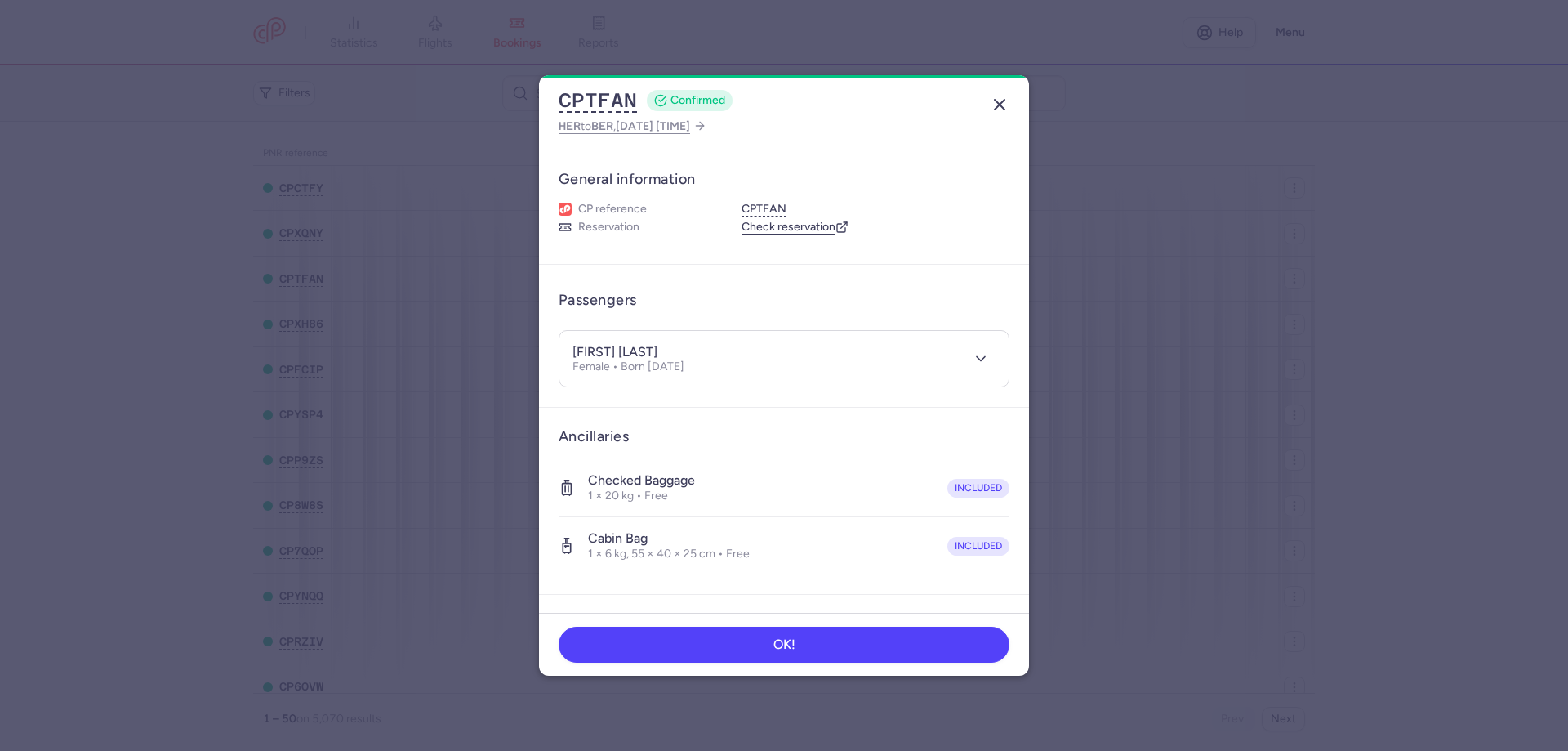 click 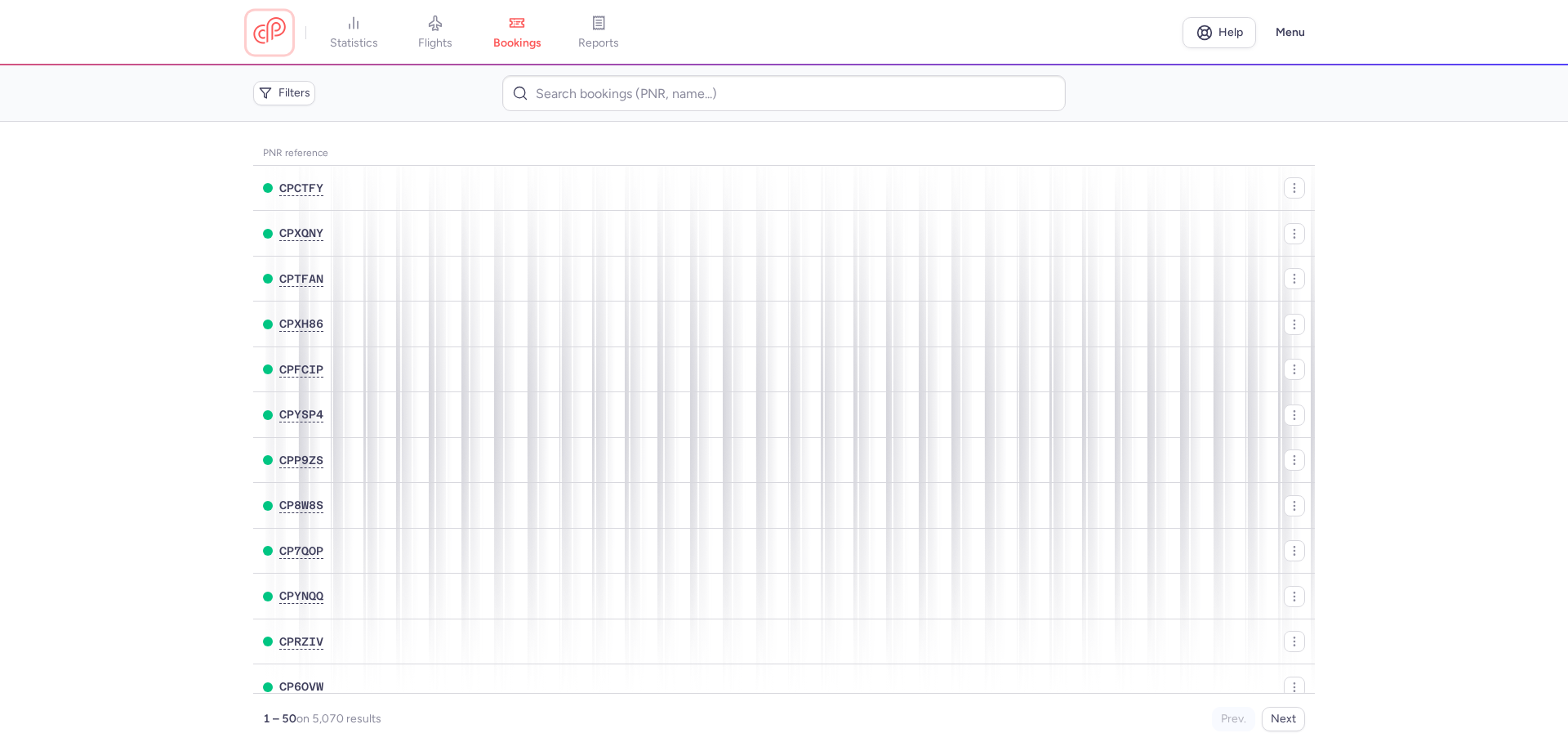 click at bounding box center [270, 32] 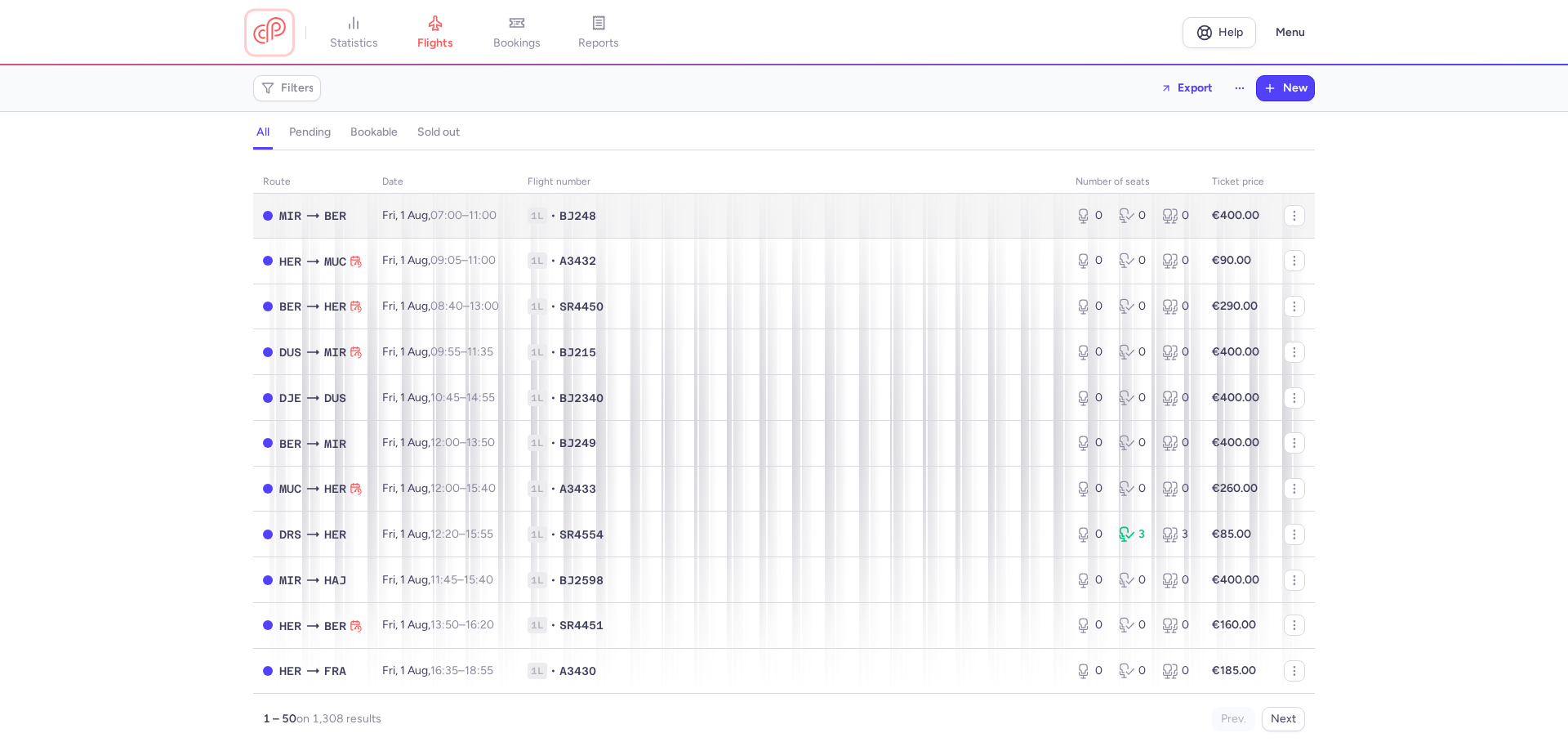 scroll, scrollTop: 0, scrollLeft: 0, axis: both 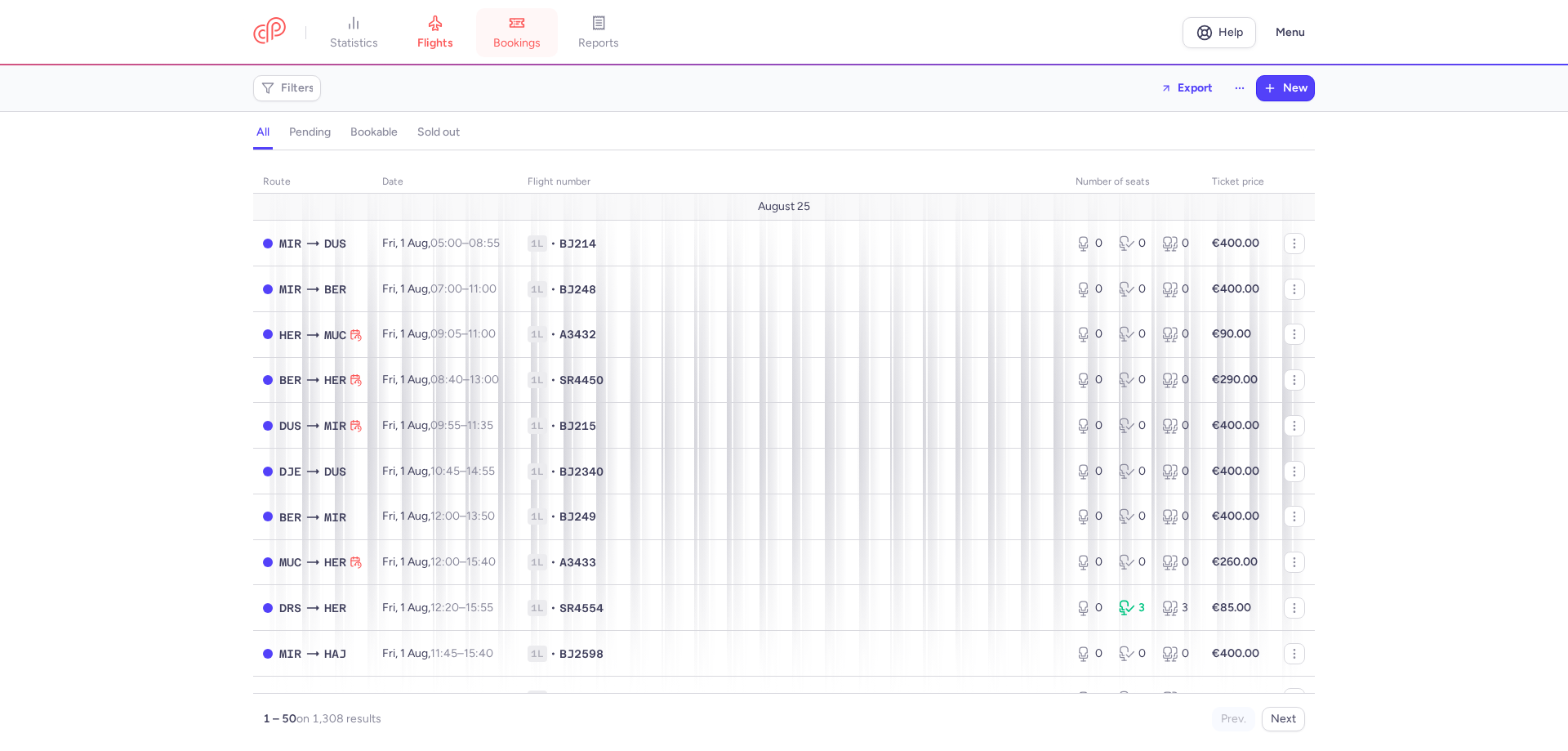 click on "bookings" at bounding box center [517, 33] 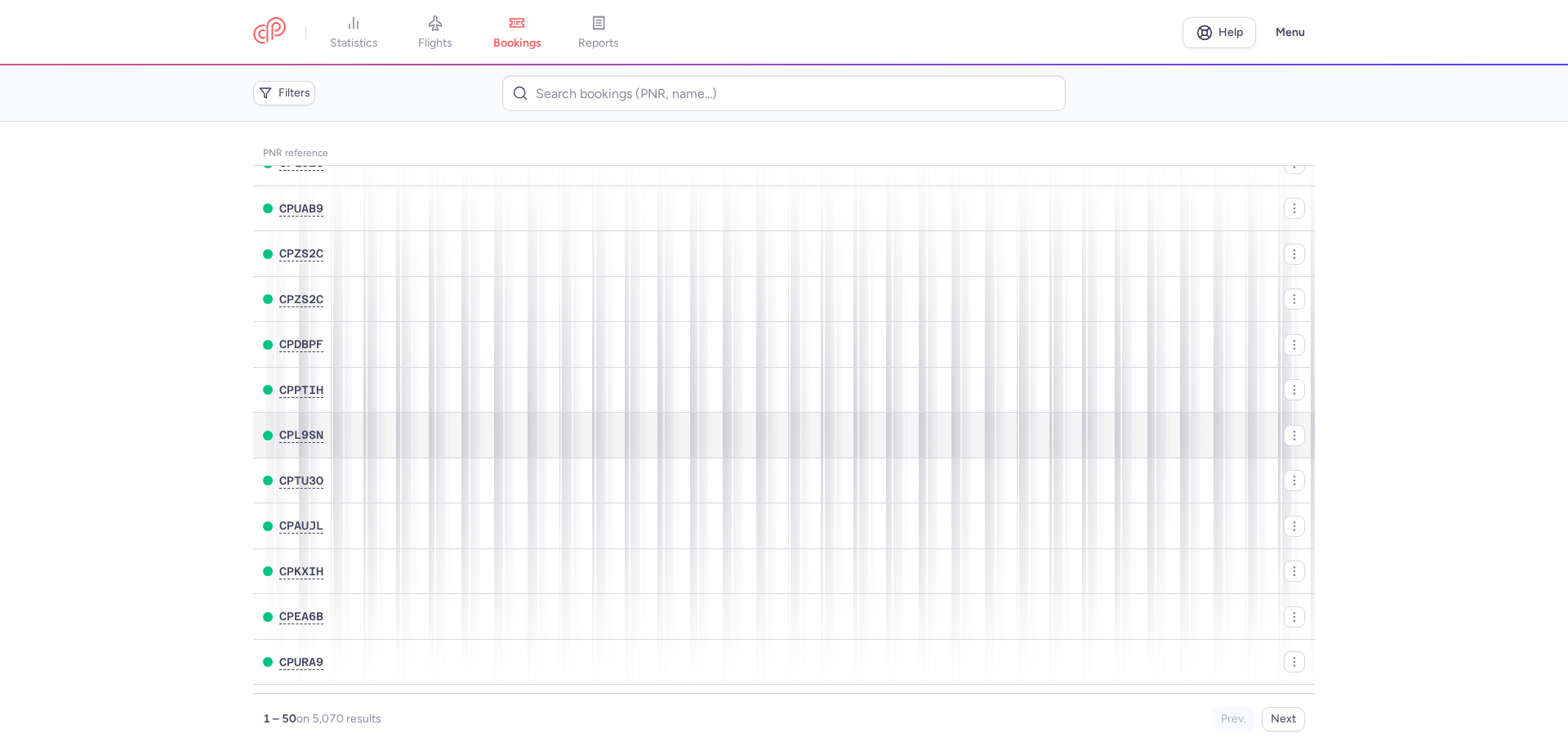 scroll, scrollTop: 981, scrollLeft: 0, axis: vertical 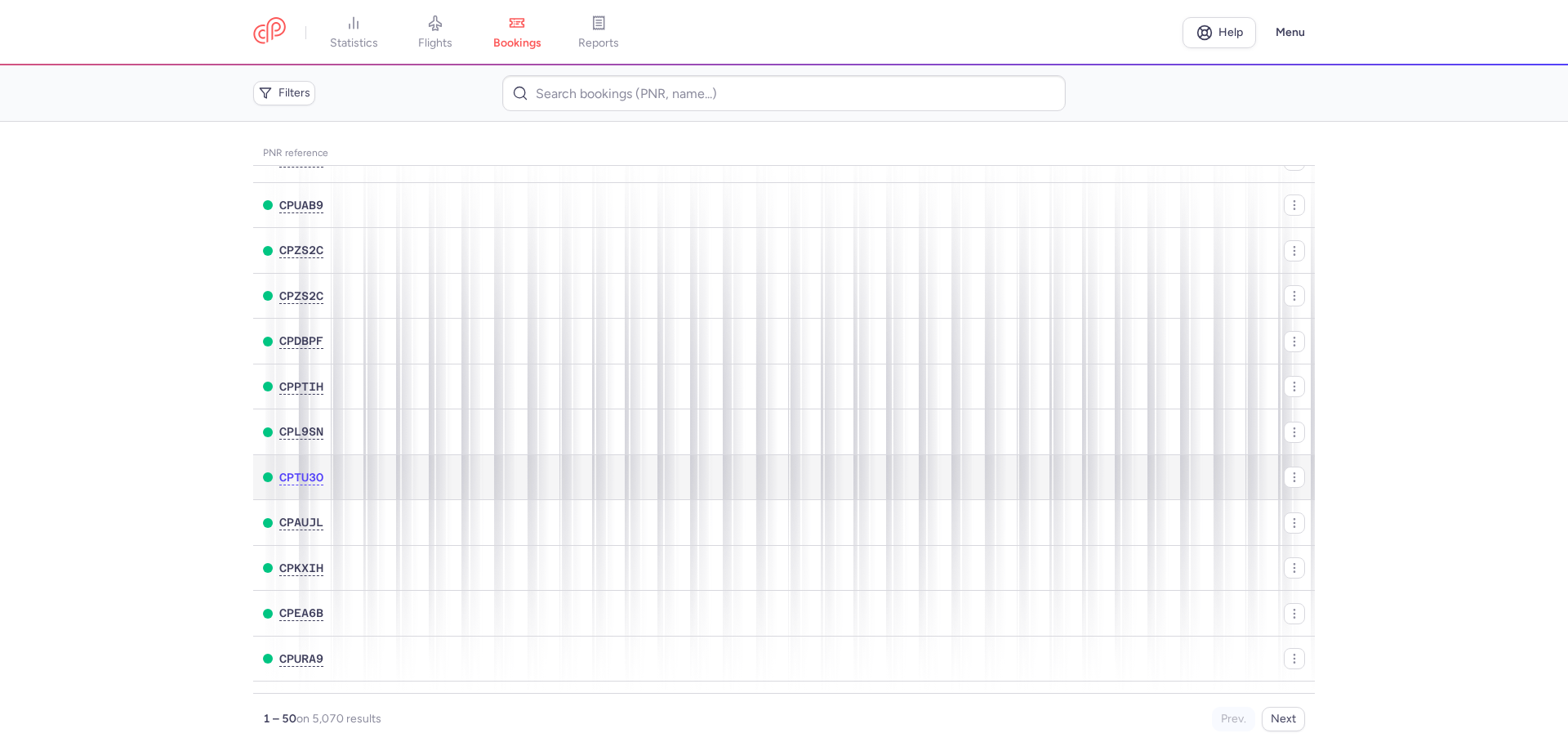 click on "[FIRST] [LAST], [FIRST] [LAST] (+1)" at bounding box center [7036, 477] 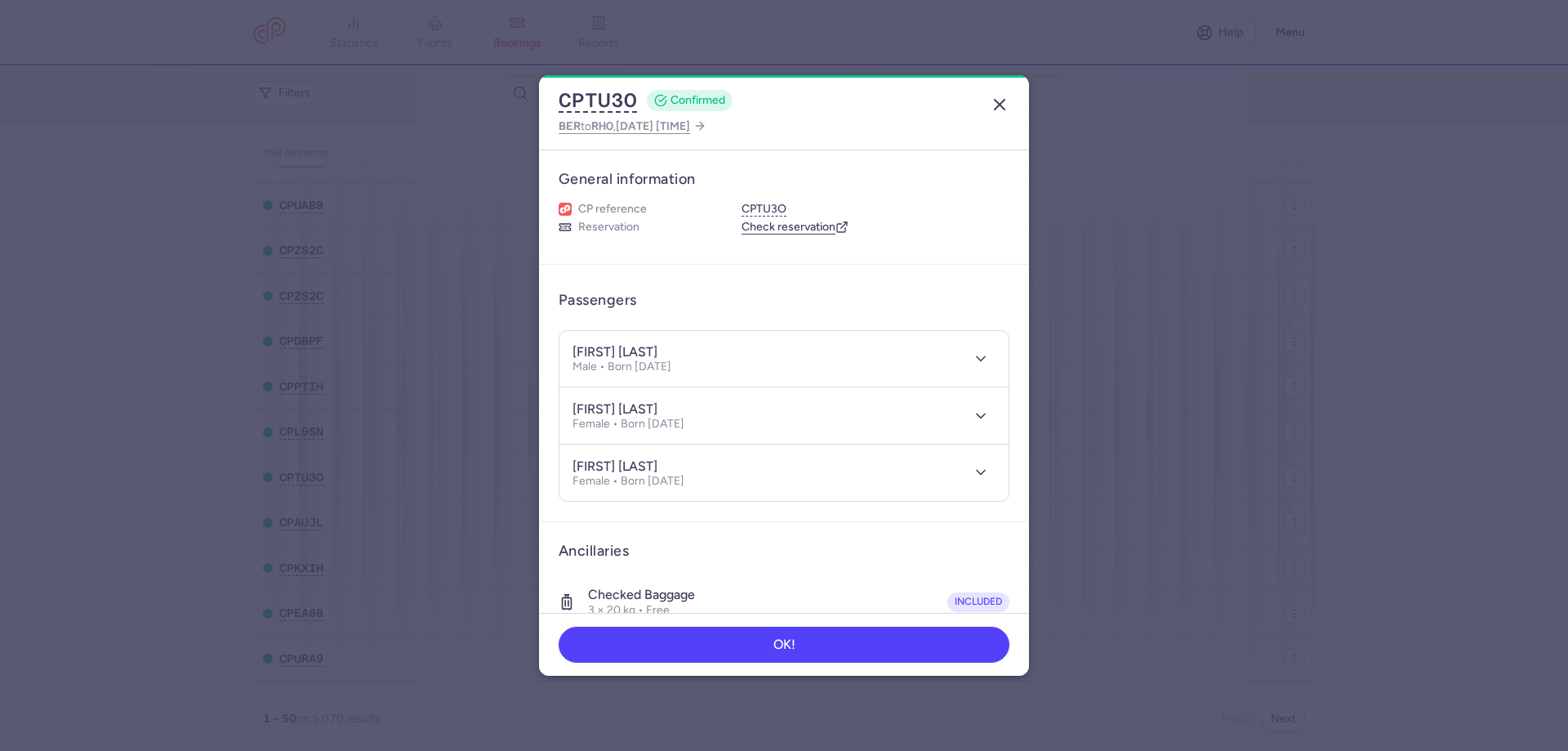 click 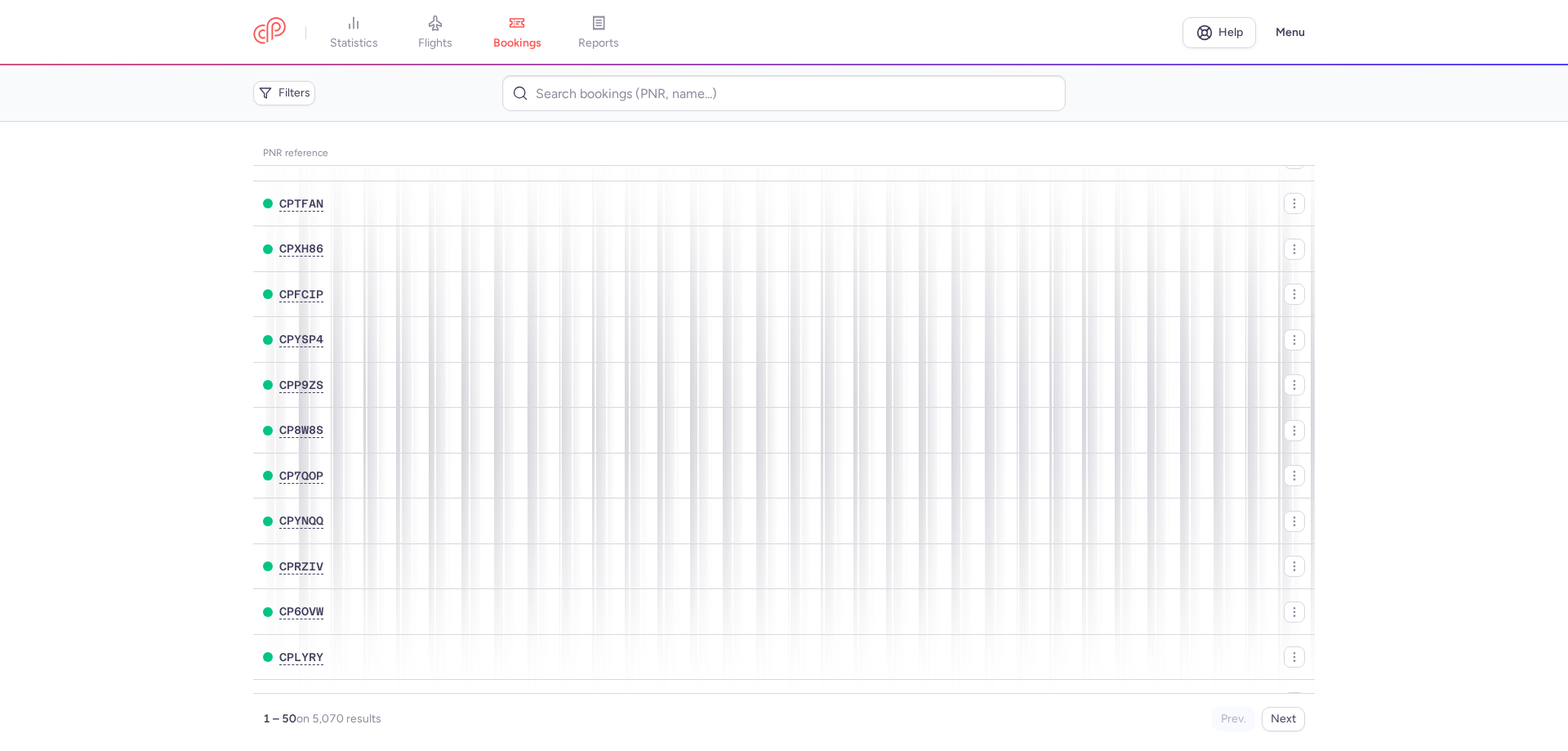 scroll, scrollTop: 0, scrollLeft: 0, axis: both 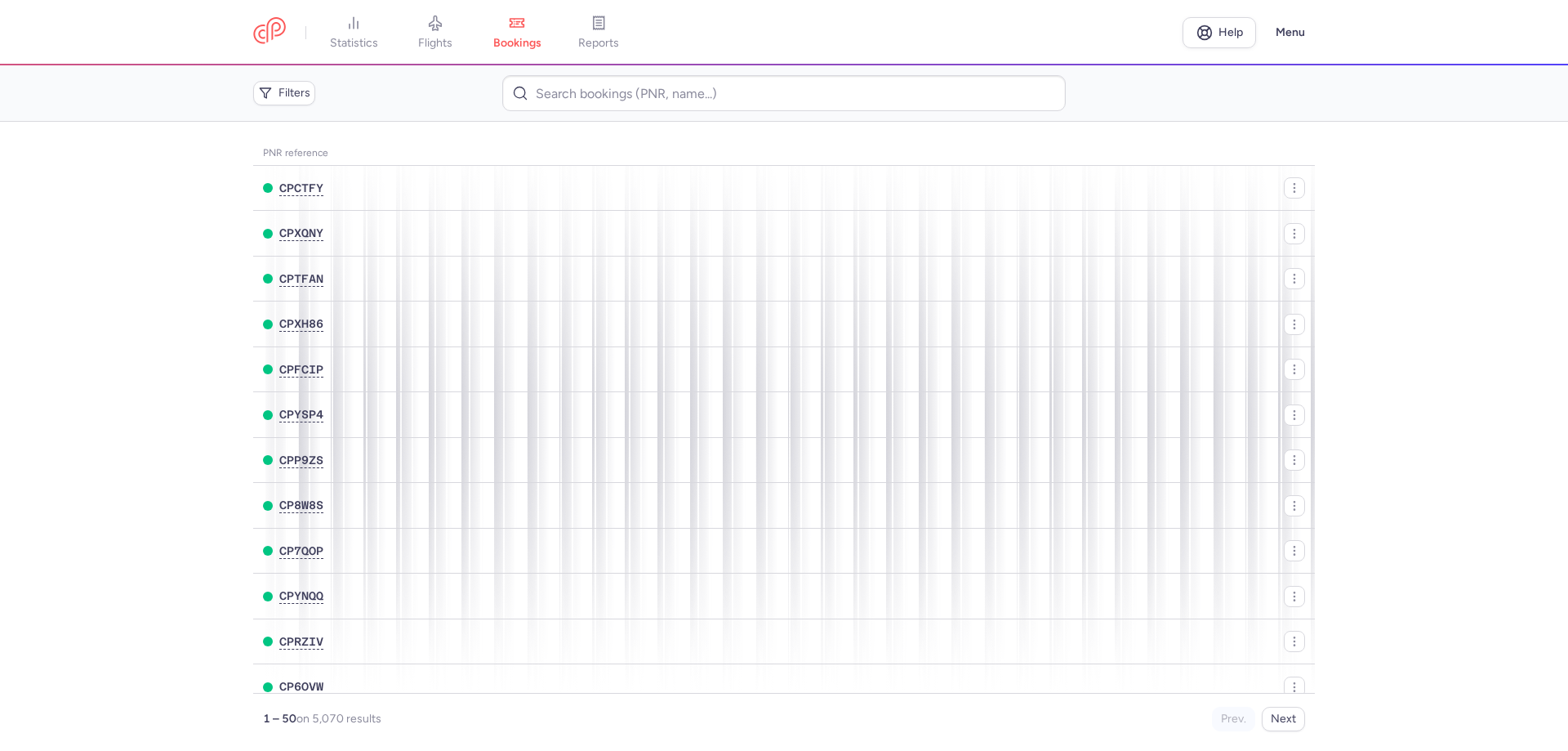 click on "PNR reference Booking date Passengers Route flight date Flight number CPCTFY [DATE] 2  •  [FIRST] [LAST] [LAST], [FIRST] [LAST] [LAST]  HER  BER [DATE], [TIME] SR4417 CPXQNY [DATE] 2  •  [FIRST] [LAST], [FIRST] [LAST]  DRS  RHO [DATE], [TIME] SR4888 CPTFAN [DATE] 1  •  [FIRST] [LAST]  HER  BER [DATE], [TIME] SR4451 CPXH86 [DATE] 1  •  [FIRST] [LAST]  HAJ  MIR [DATE], [TIME] BJ2313 CPFCIP [DATE] 1  •  [FIRST] [LAST]  FRA  DJE [DATE], [TIME] BJ2609 CPYSP4 [DATE] 2  •  [FIRST] [LAST], [FIRST] [LAST]  BER  HER [DATE], [TIME] SR4590 CPP9ZS [DATE] 1  •  [FIRST] [LAST]  DUS  MIR [DATE], [TIME] BJ215 CP8W8S [DATE] 1  •  [FIRST] [LAST]  DUS  DJE [DATE], [TIME] BJ2341 CP7QOP [DATE] 1  •  [FIRST] [LAST]  HAJ  MIR [DATE], [TIME] BJ2599 CPYNQQ [DATE] 1  •  [FIRST] [LAST]  DUS  DJE [DATE], [TIME] BJ2341 CPRZIV [DATE] 2  •  [FIRST] [LAST], [FIRST] [LAST]  MIR  DUS [DATE], [TIME] BJ214 CP6OVW" at bounding box center (784, 436) 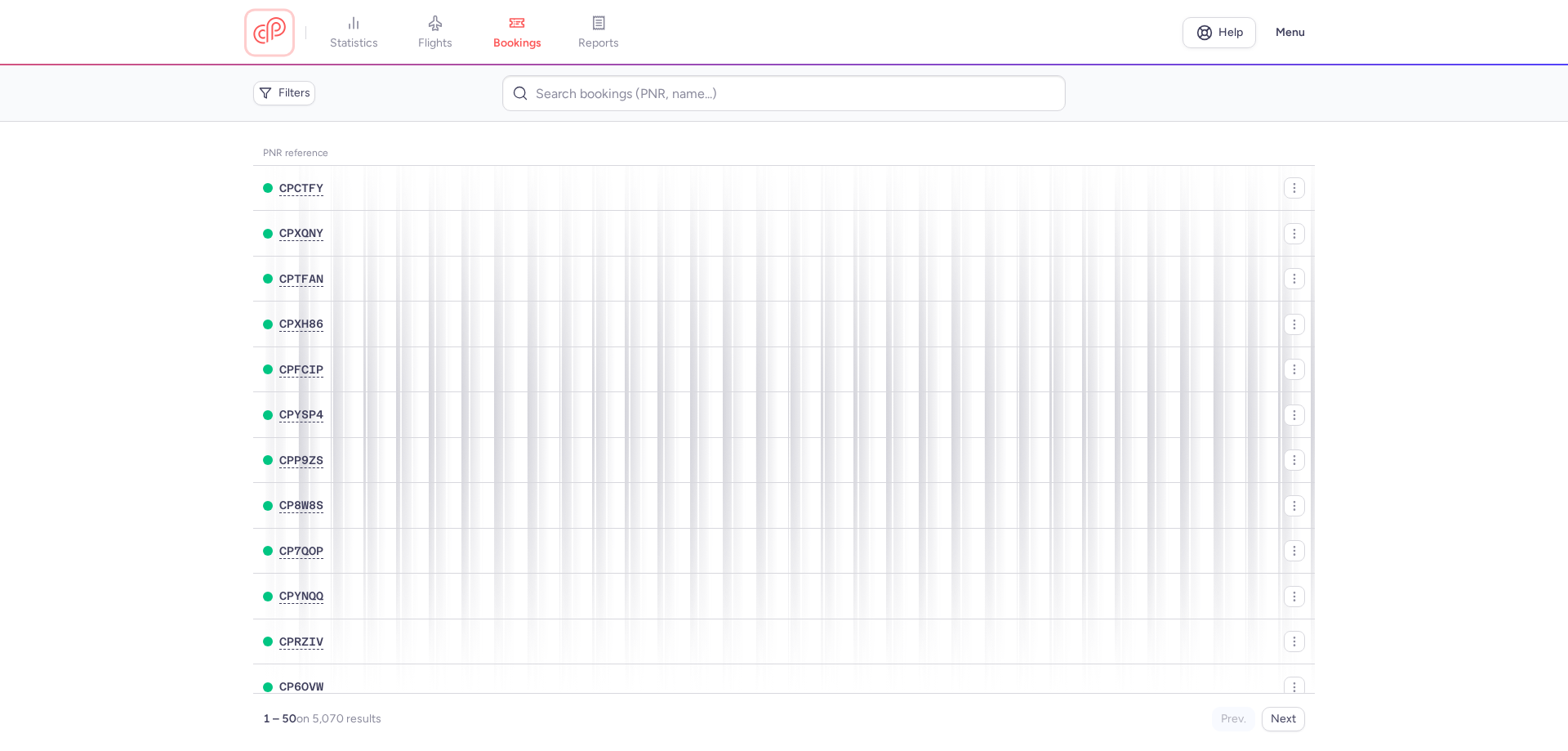 click at bounding box center (270, 32) 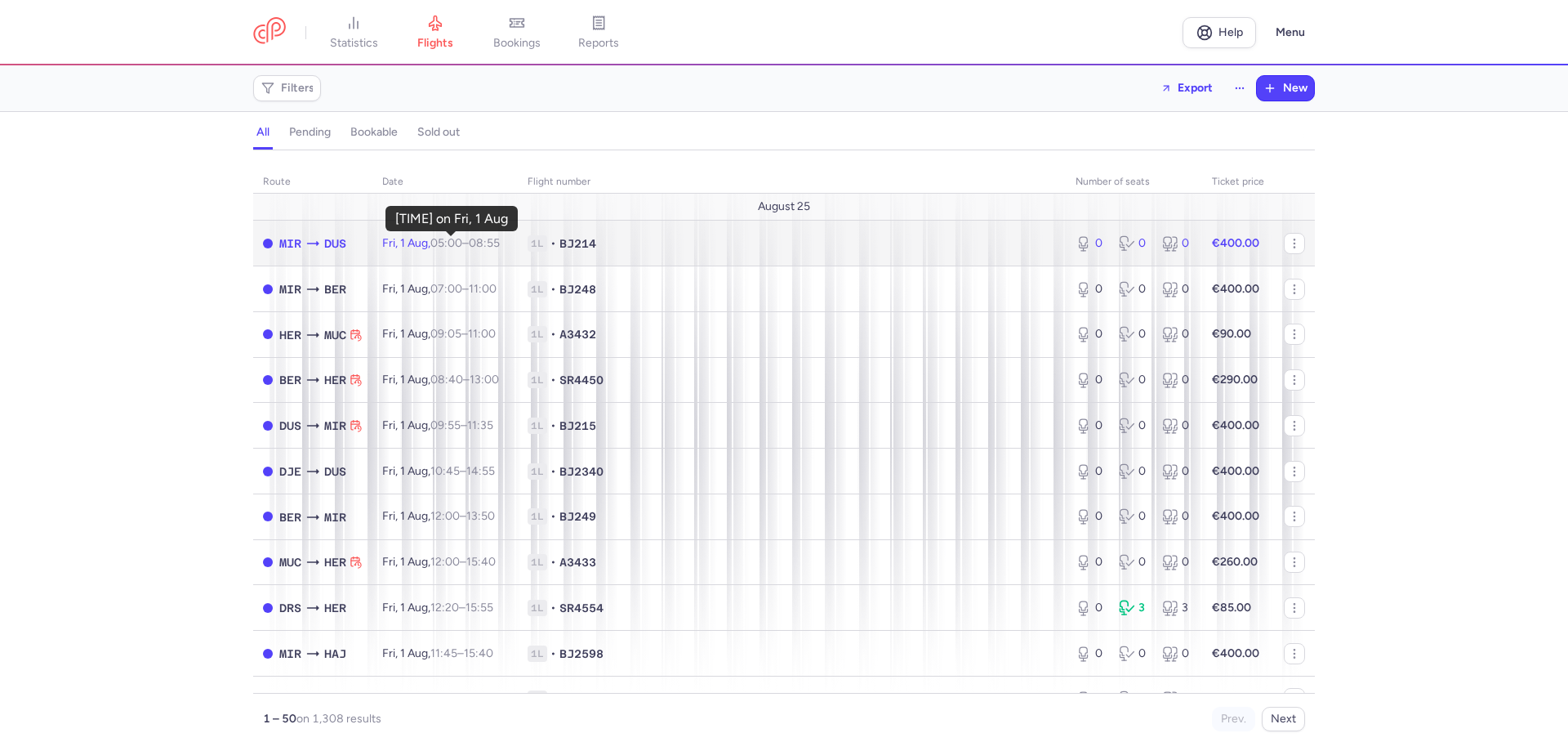 click on "05:00" at bounding box center [446, 243] 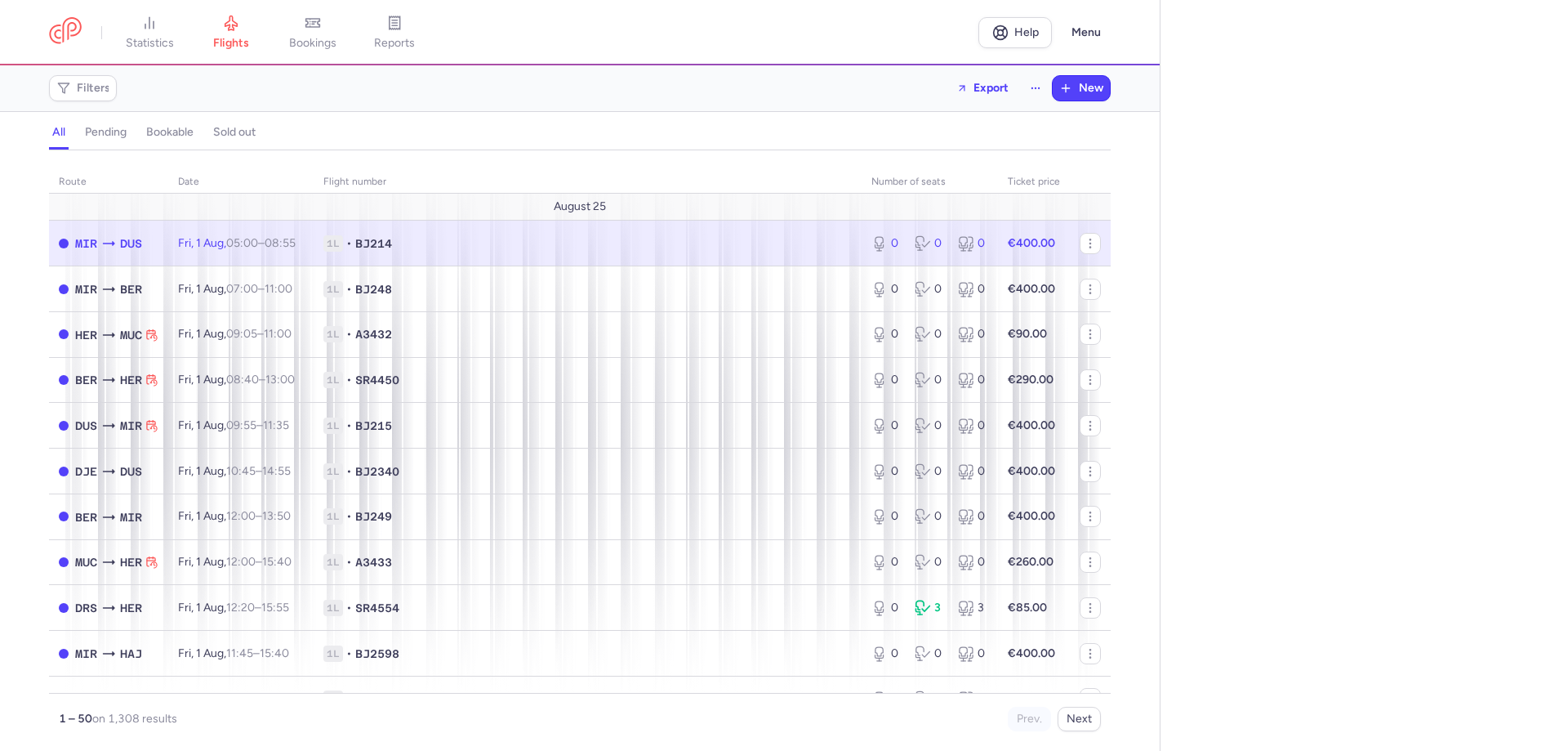 select on "days" 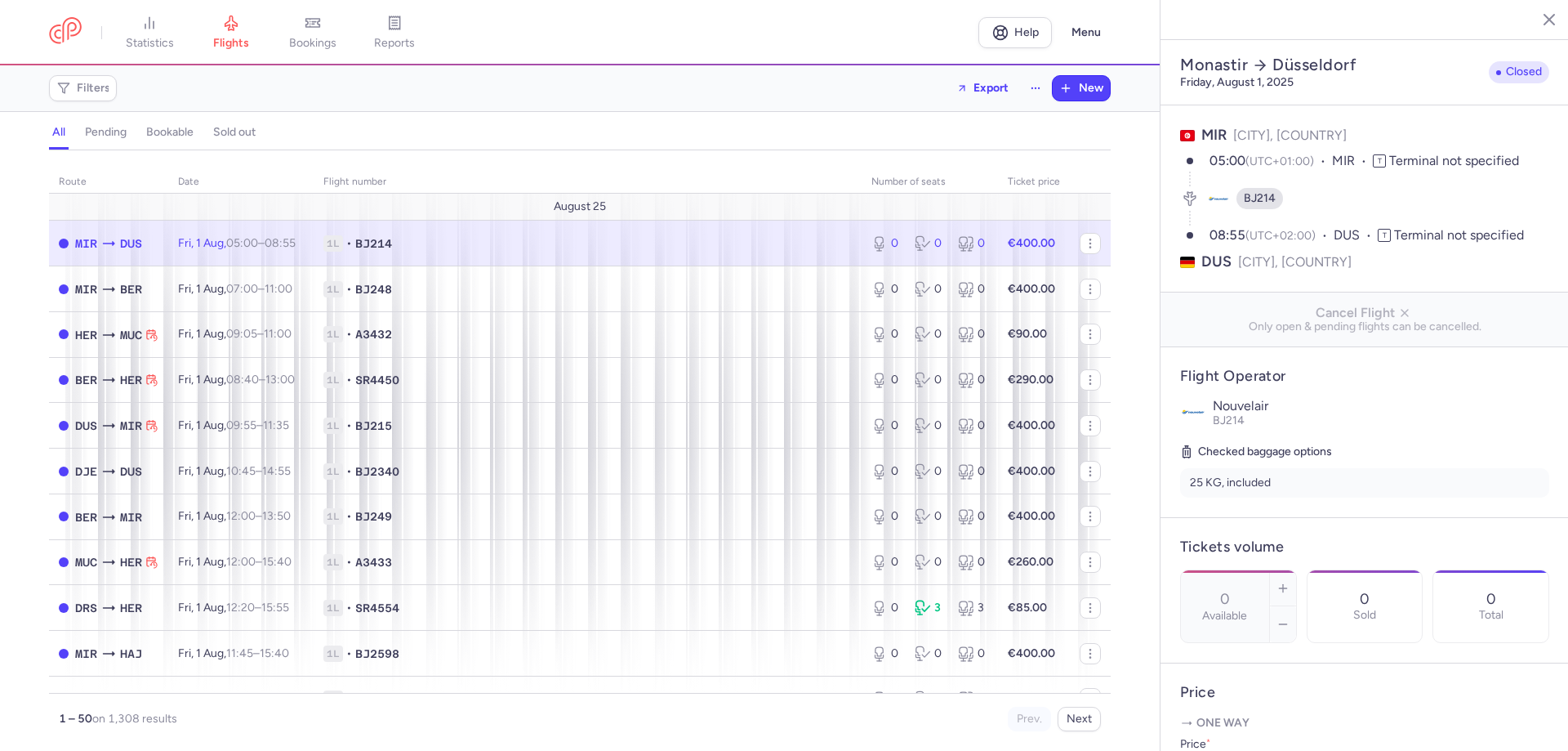click 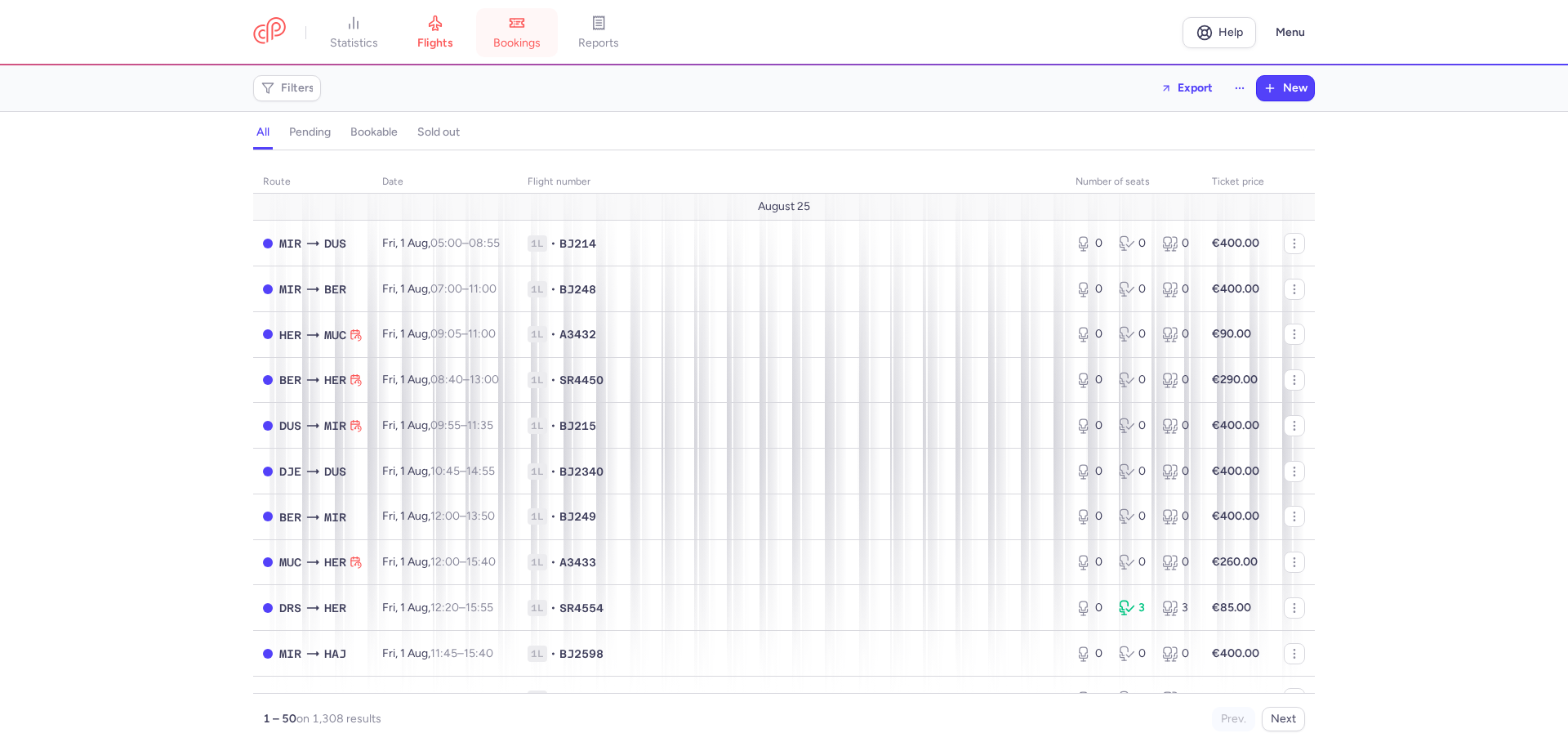 click on "bookings" at bounding box center [517, 43] 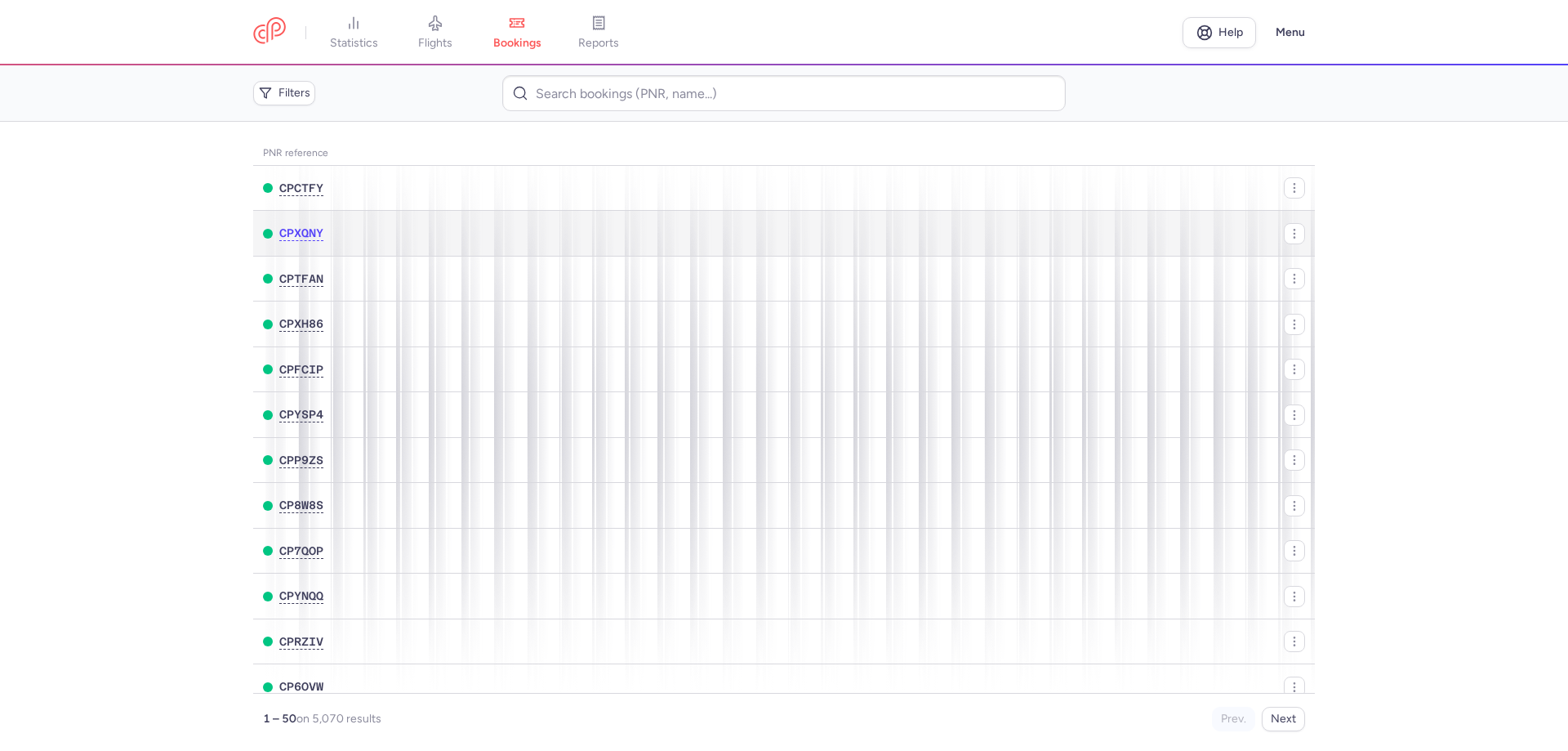 click on "[FIRST] [LAST], [FIRST] [LAST]" at bounding box center (7024, 233) 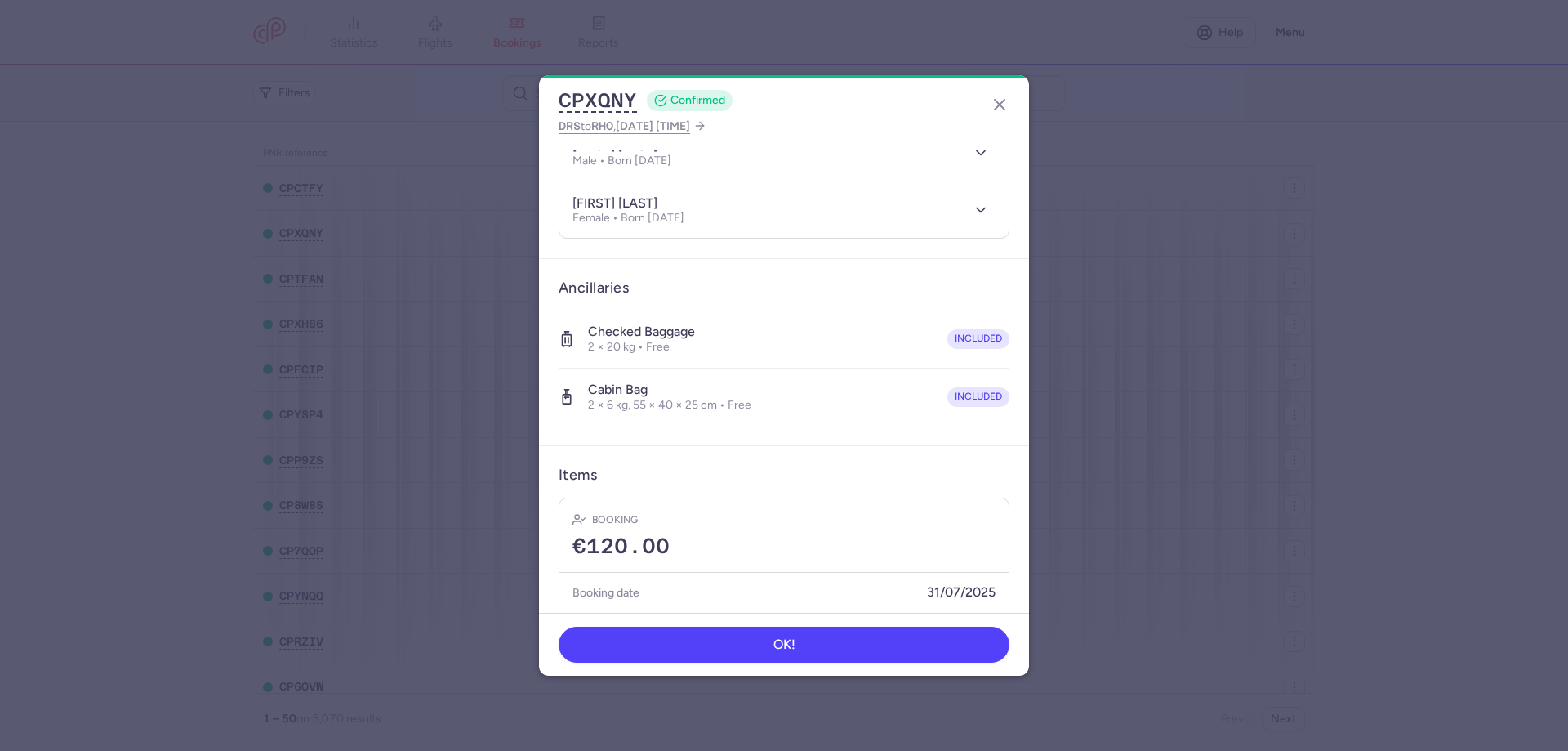 scroll, scrollTop: 260, scrollLeft: 0, axis: vertical 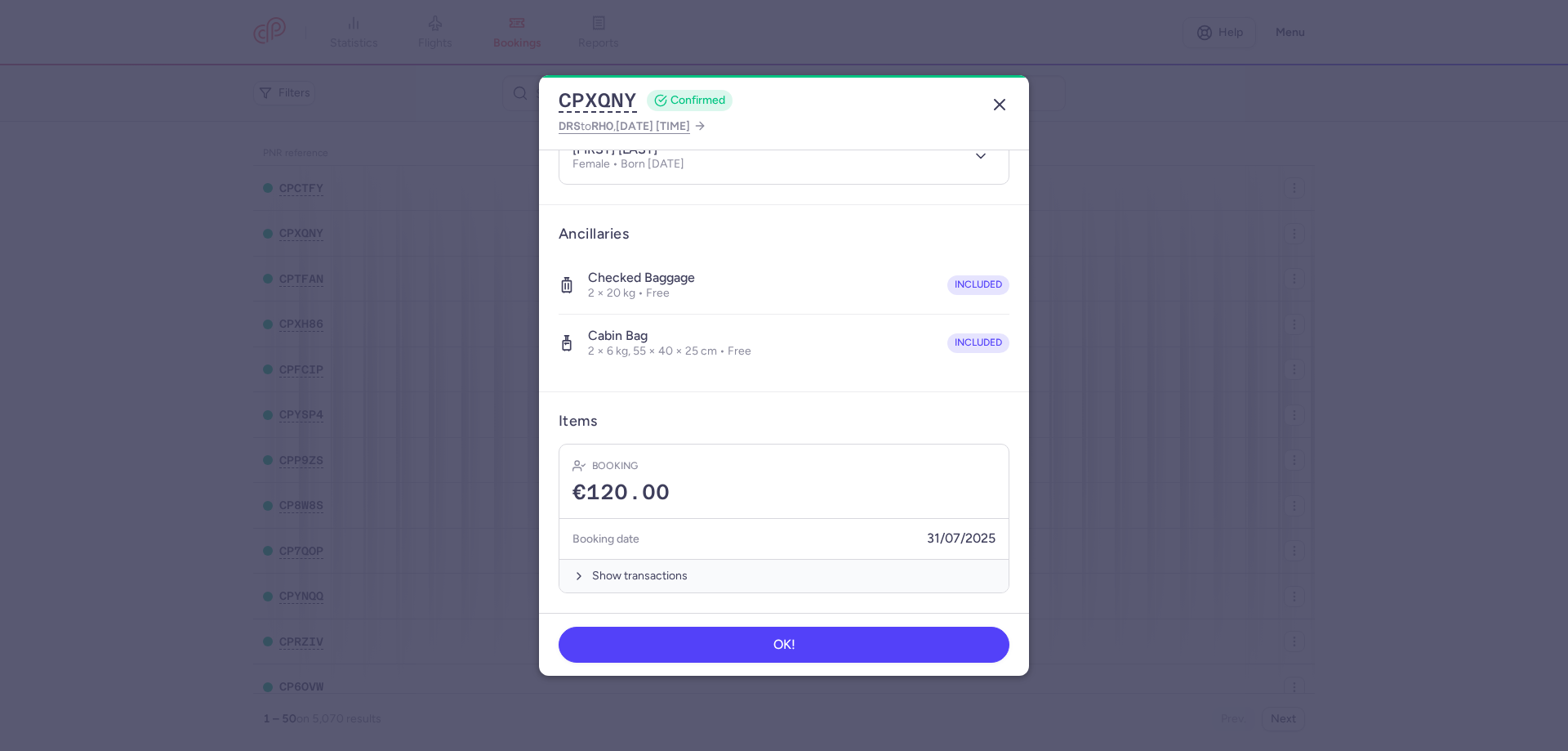 click 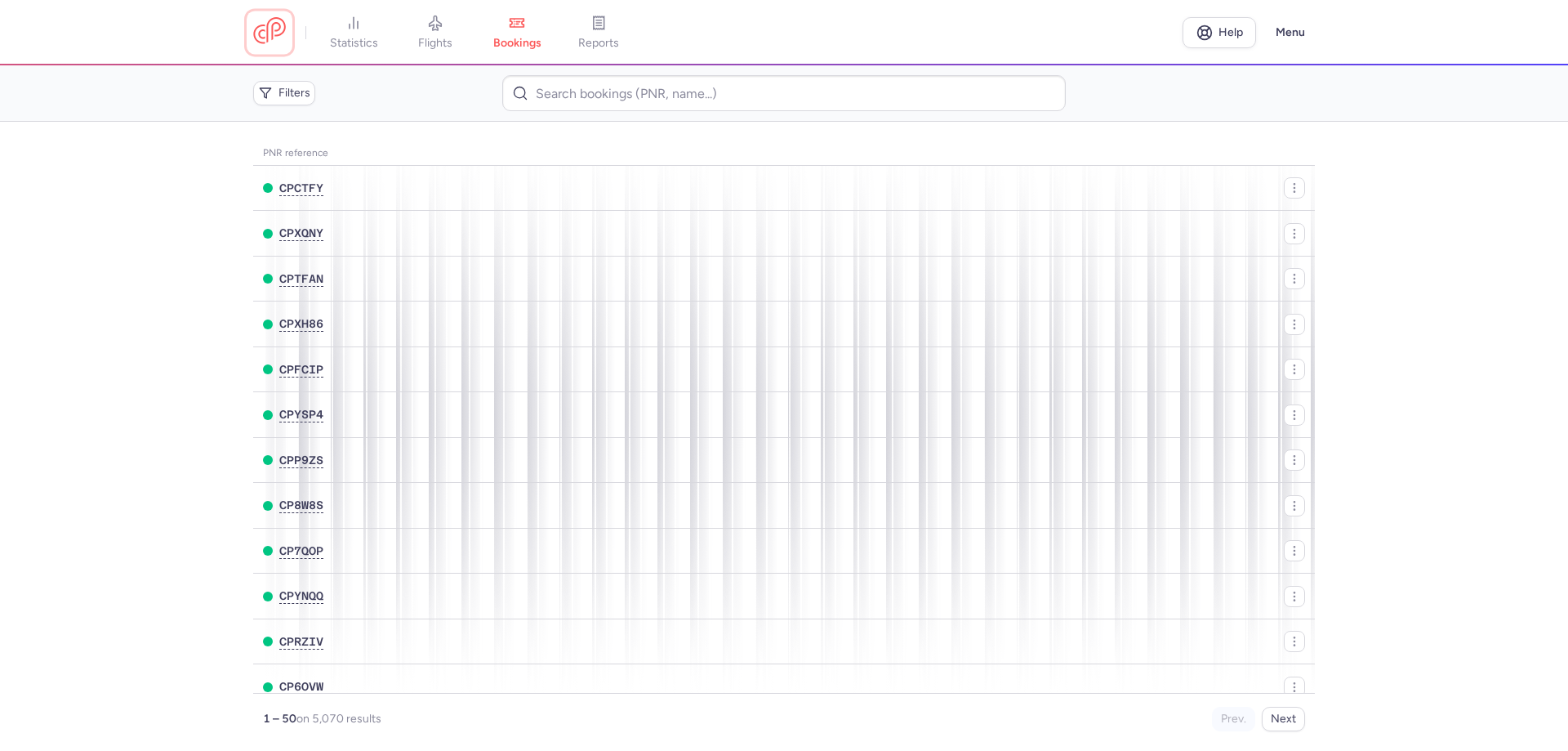 click at bounding box center [270, 32] 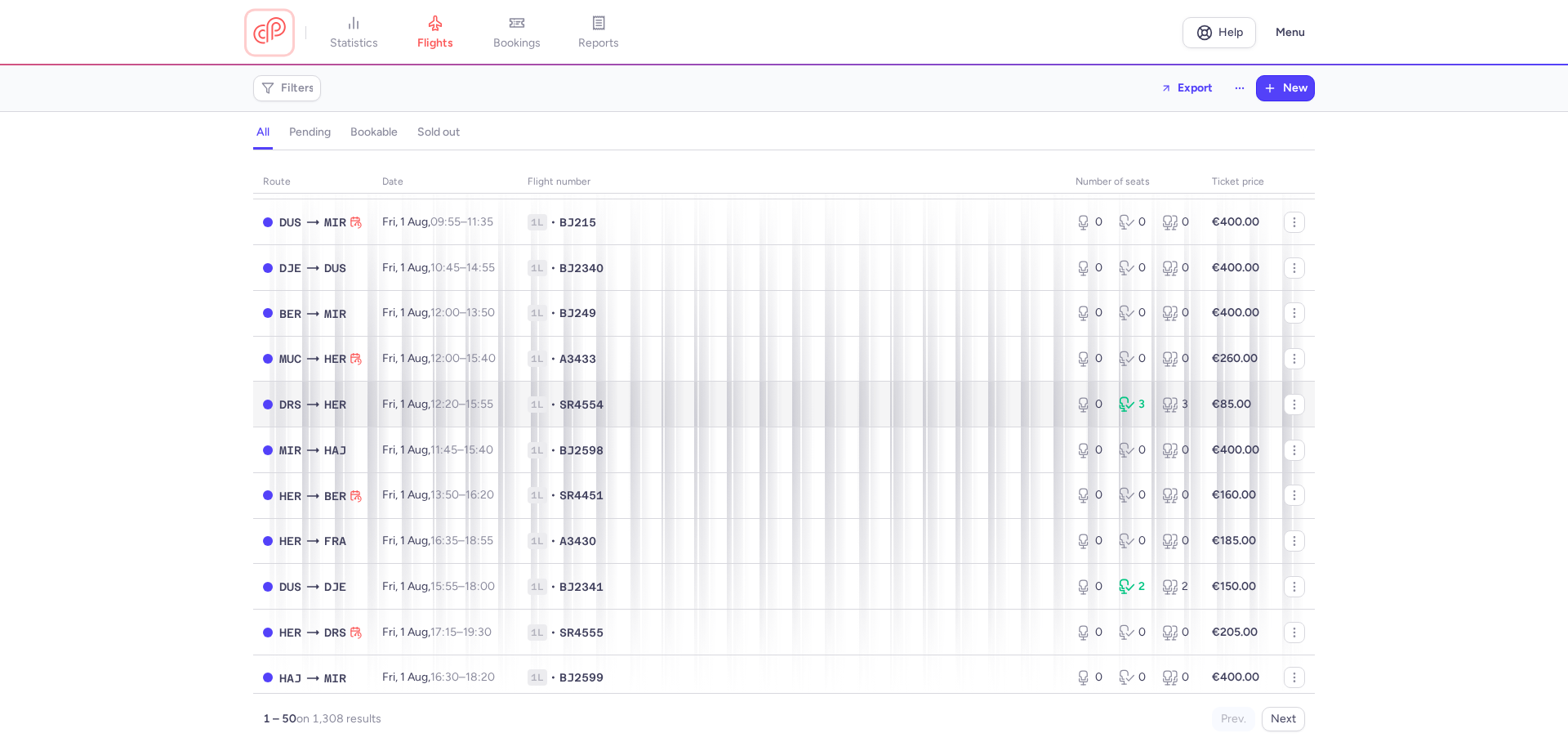 scroll, scrollTop: 0, scrollLeft: 0, axis: both 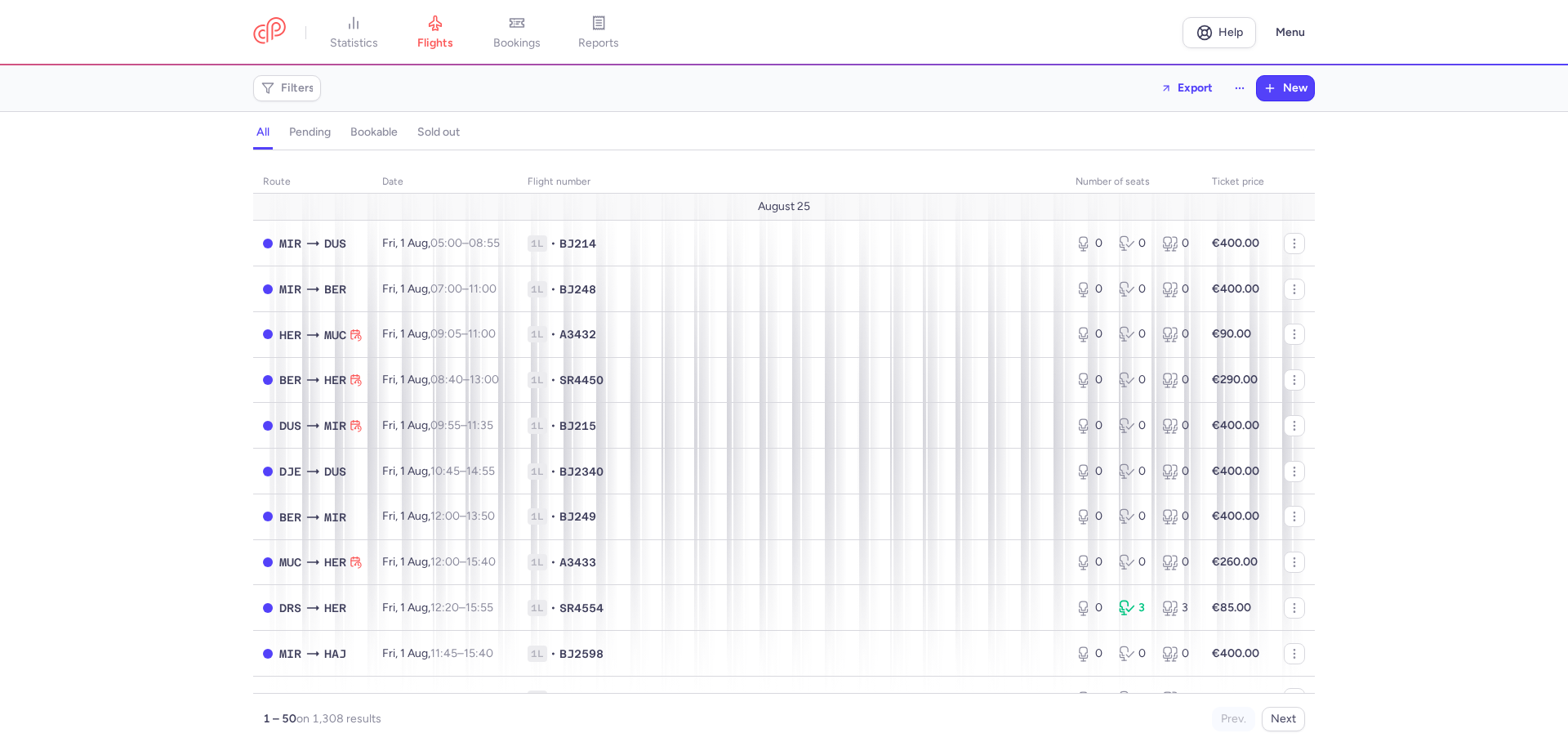click on "route date Flight number number of seats Ticket price August 25  MIR  DUS Fri, 1 Aug,  05:00  –  08:55  +0 1L • BJ214 0 0 0 €400.00  MIR  BER Fri, 1 Aug,  07:00  –  11:00  +0 1L • BJ248 0 0 0 €400.00  HER  MUC Fri, 1 Aug,  09:05  –  11:00  +0 1L • A3432 0 0 0 €90.00  BER  HER Fri, 1 Aug,  08:40  –  13:00  +0 1L • SR4450 0 0 0 €290.00  DUS  MIR Fri, 1 Aug,  09:55  –  11:35  +0 1L • BJ215 0 0 0 €400.00  DJE  DUS Fri, 1 Aug,  10:45  –  14:55  +0 1L • BJ2340 0 0 0 €400.00  BER  MIR Fri, 1 Aug,  12:00  –  13:50  +0 1L • BJ249 0 0 0 €400.00  MUC  HER Fri, 1 Aug,  12:00  –  15:40  +0 1L • A3433 0 0 0 €260.00  DRS  HER Fri, 1 Aug,  12:20  –  15:55  +0 1L • SR4554 0 3 3 €85.00  MIR  HAJ Fri, 1 Aug,  11:45  –  15:40  +0 1L • BJ2598 0 0 0 €400.00  HER  BER Fri, 1 Aug,  13:50  –  16:20  +0 1L • SR4451 0 0 0 €160.00  HER  FRA Fri, 1 Aug,  16:35  –  18:55  +0 1L • A3430 0 0 0 €185.00  DUS  DJE Fri, 1 Aug,  15:55  –  18:00  +0 1L • BJ2341 0 2 2  HER" at bounding box center [784, 455] 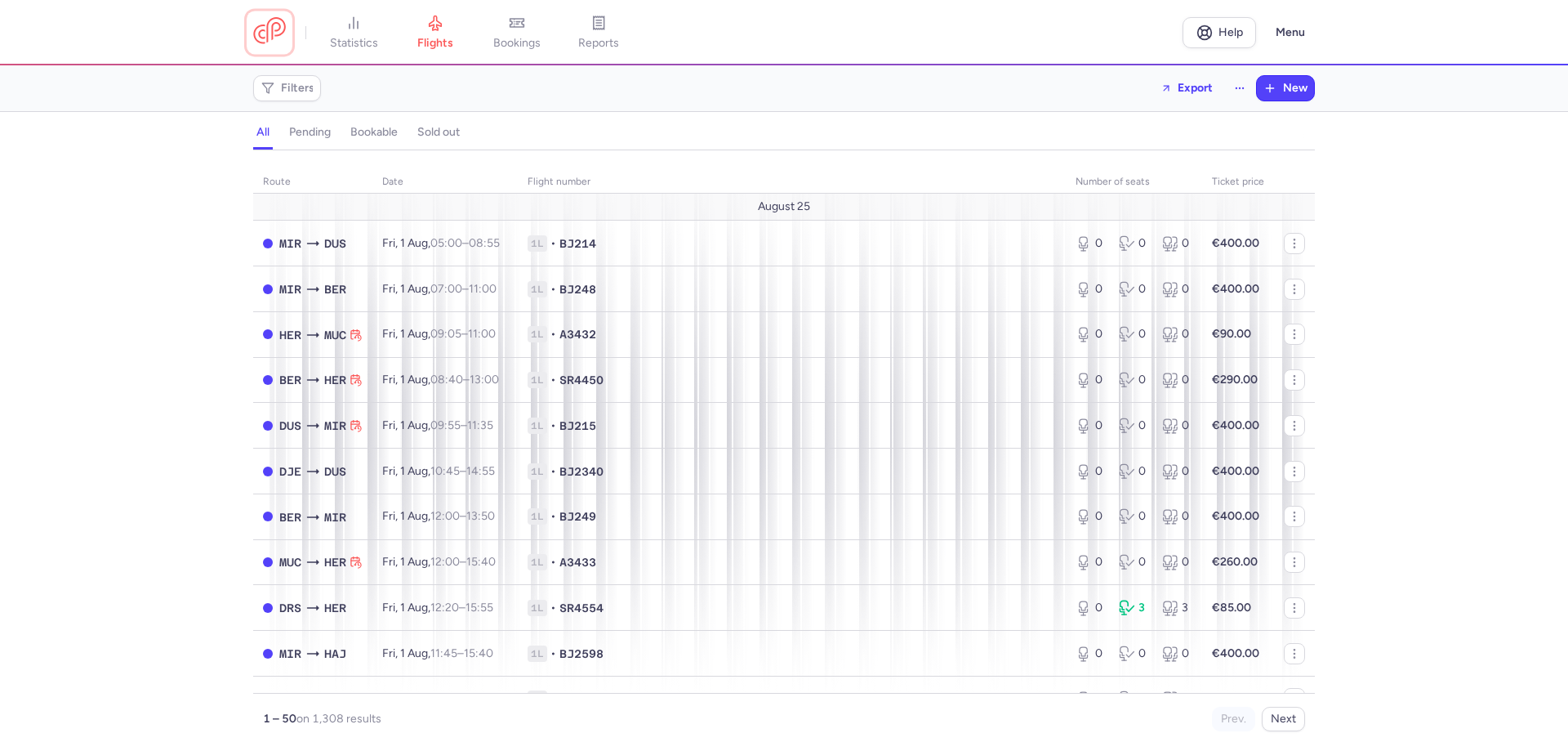 click at bounding box center (270, 32) 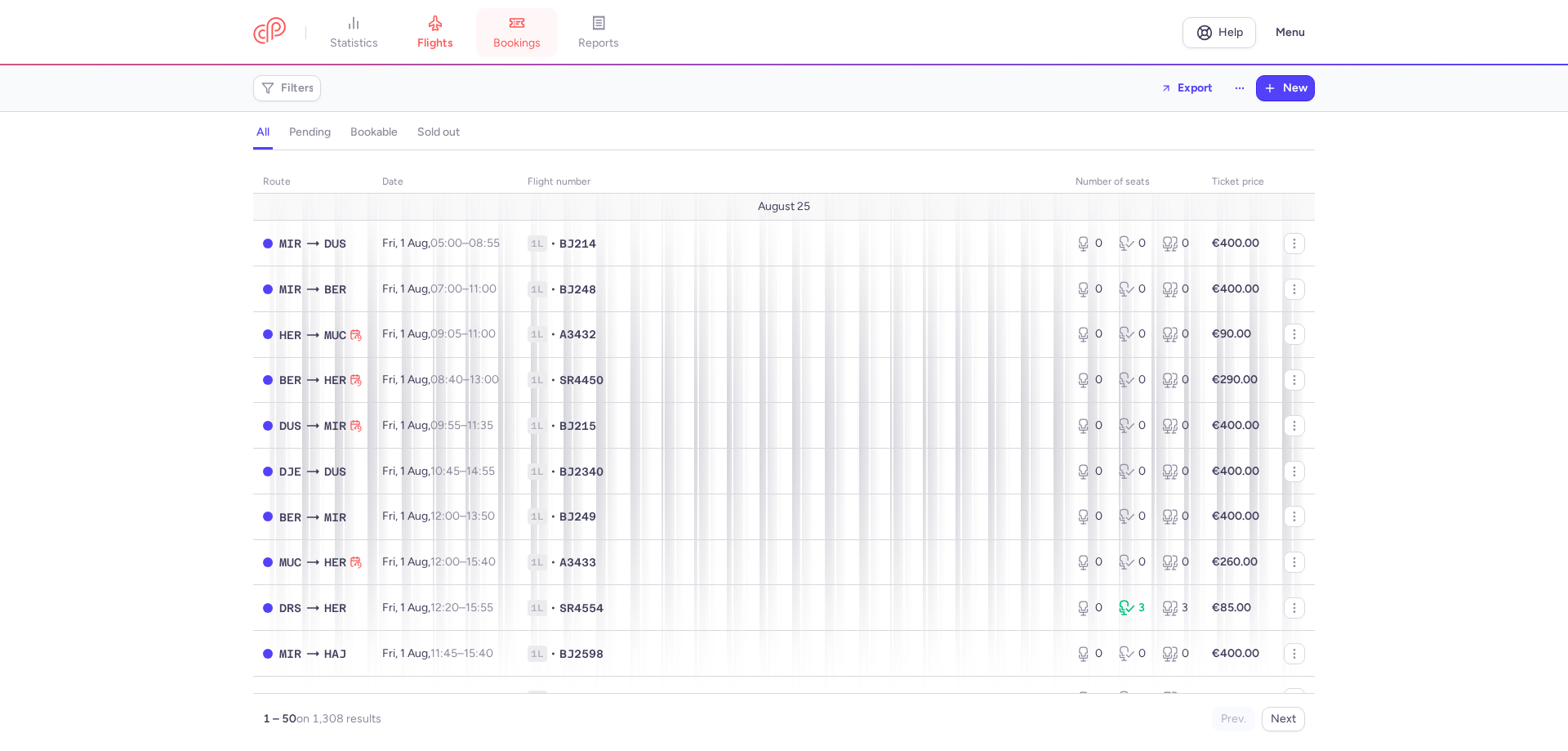 click on "bookings" at bounding box center [517, 43] 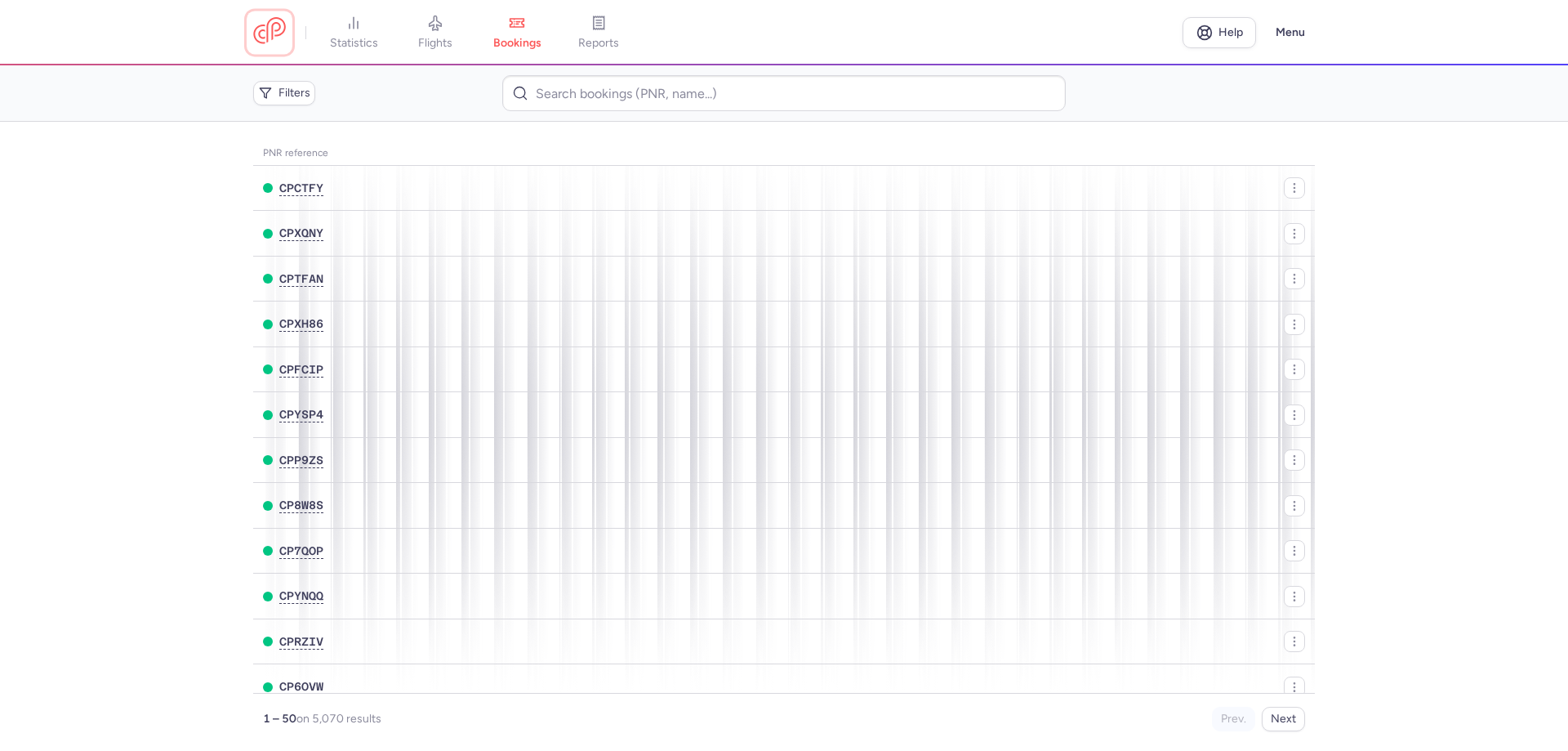 click at bounding box center [270, 32] 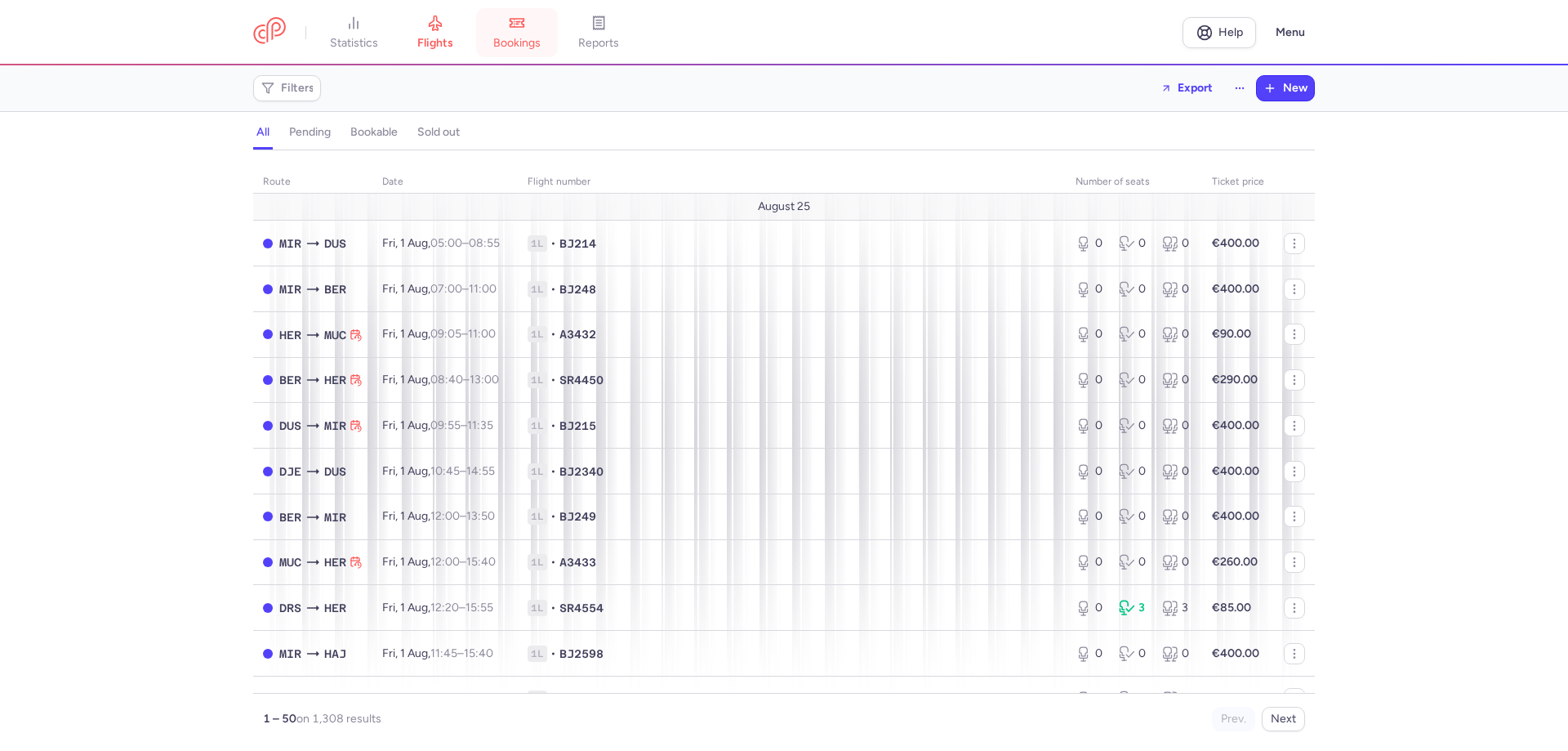 click 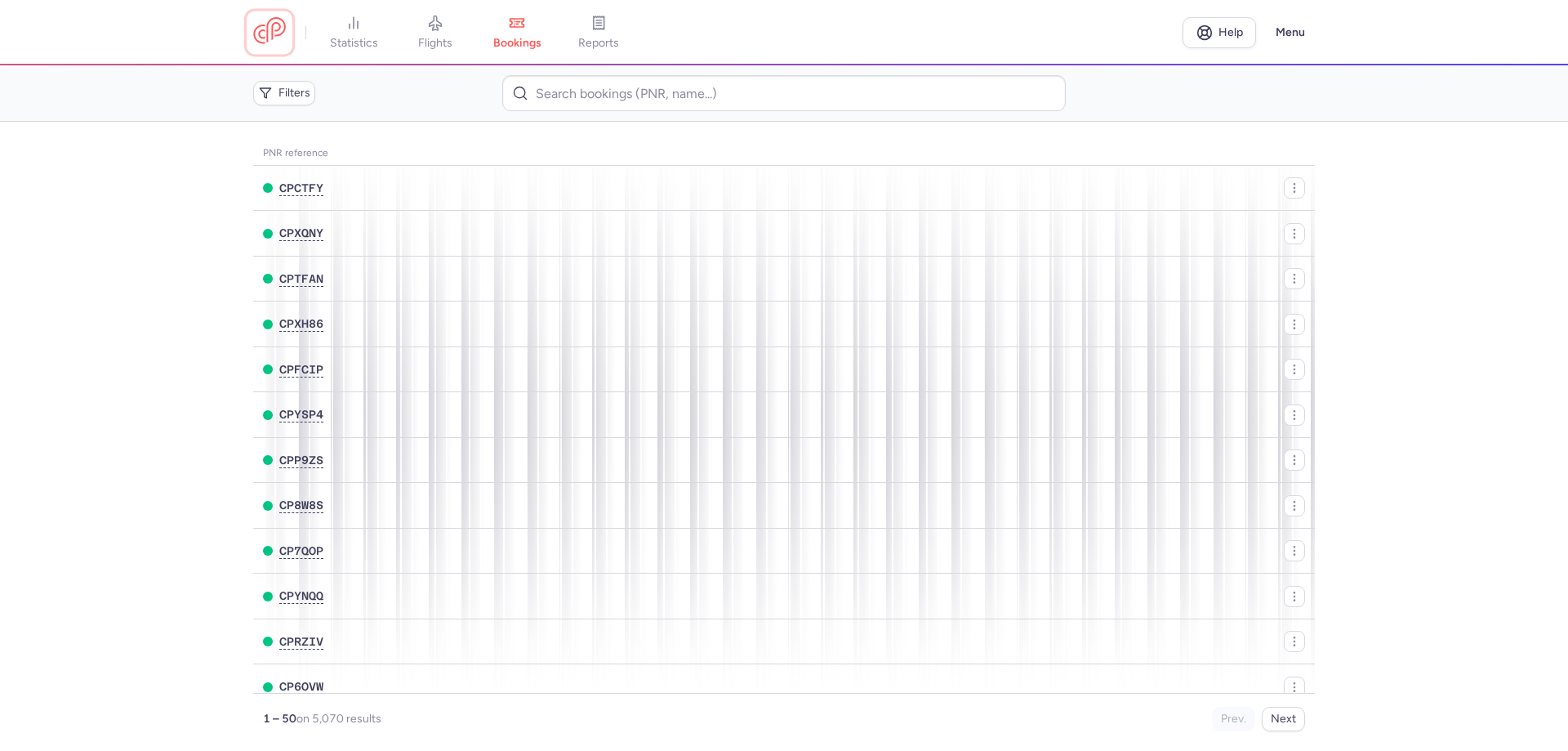 click at bounding box center [270, 32] 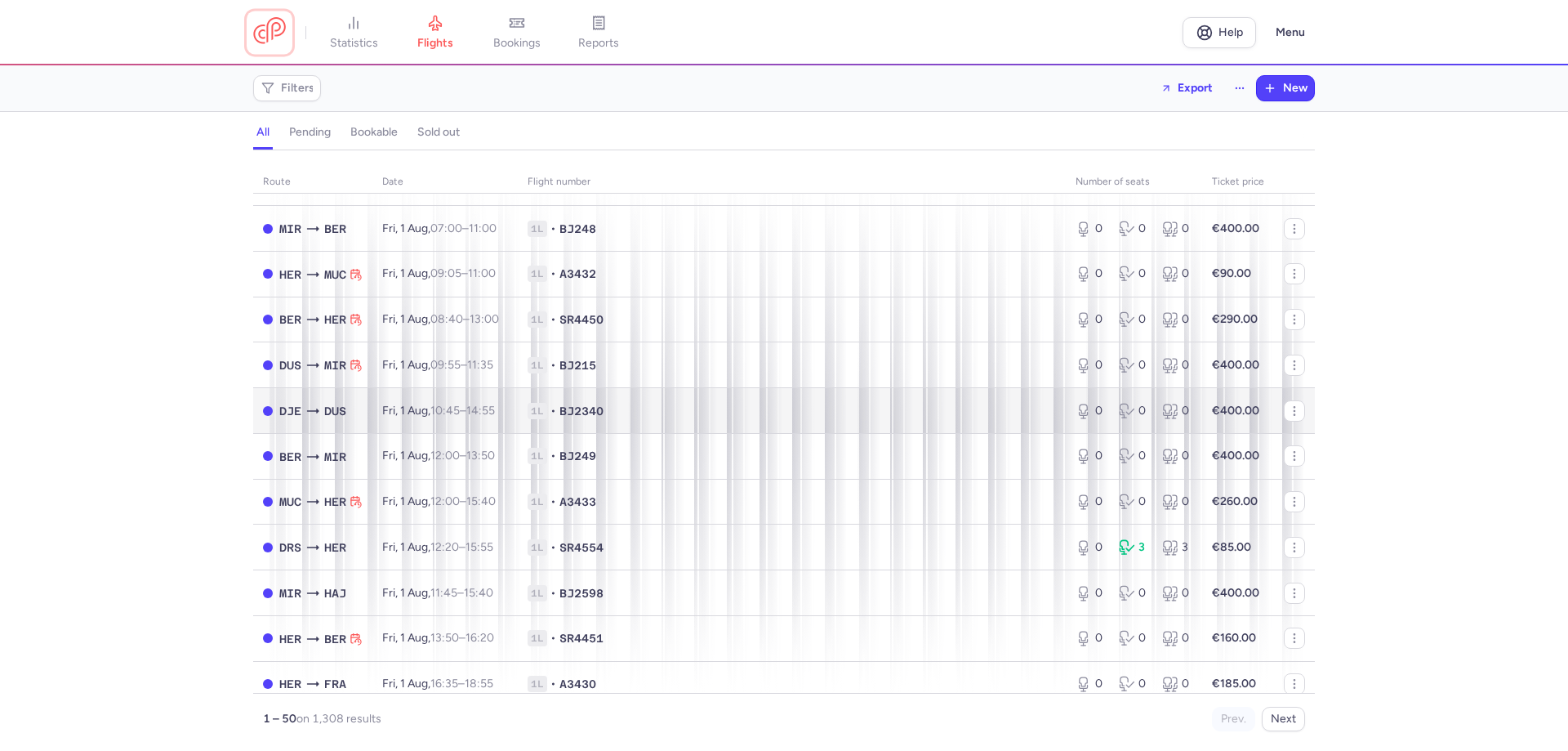 scroll, scrollTop: 0, scrollLeft: 0, axis: both 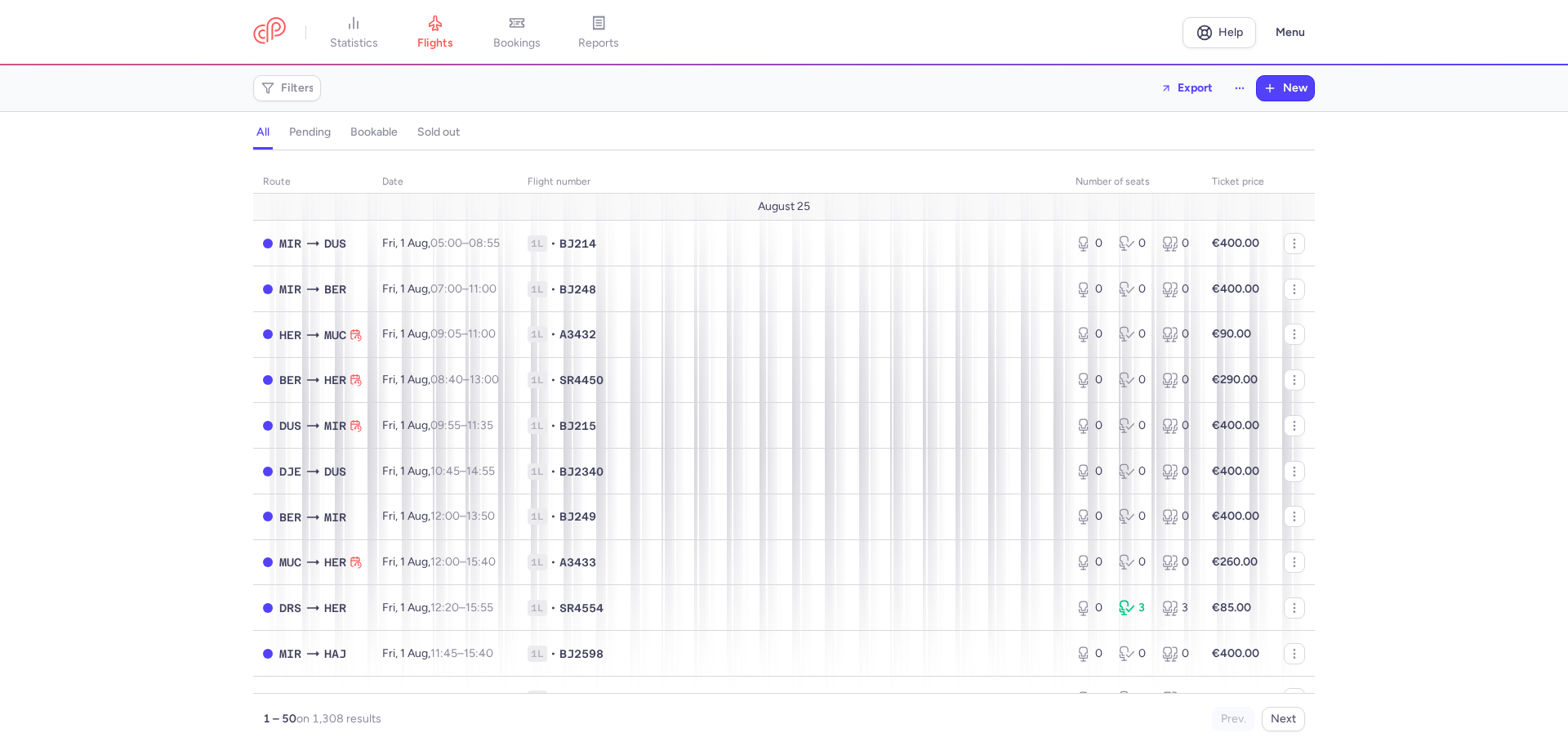 click on "route date Flight number number of seats Ticket price August 25  MIR  DUS Fri, 1 Aug,  05:00  –  08:55  +0 1L • BJ214 0 0 0 €400.00  MIR  BER Fri, 1 Aug,  07:00  –  11:00  +0 1L • BJ248 0 0 0 €400.00  HER  MUC Fri, 1 Aug,  09:05  –  11:00  +0 1L • A3432 0 0 0 €90.00  BER  HER Fri, 1 Aug,  08:40  –  13:00  +0 1L • SR4450 0 0 0 €290.00  DUS  MIR Fri, 1 Aug,  09:55  –  11:35  +0 1L • BJ215 0 0 0 €400.00  DJE  DUS Fri, 1 Aug,  10:45  –  14:55  +0 1L • BJ2340 0 0 0 €400.00  BER  MIR Fri, 1 Aug,  12:00  –  13:50  +0 1L • BJ249 0 0 0 €400.00  MUC  HER Fri, 1 Aug,  12:00  –  15:40  +0 1L • A3433 0 0 0 €260.00  DRS  HER Fri, 1 Aug,  12:20  –  15:55  +0 1L • SR4554 0 3 3 €85.00  MIR  HAJ Fri, 1 Aug,  11:45  –  15:40  +0 1L • BJ2598 0 0 0 €400.00  HER  BER Fri, 1 Aug,  13:50  –  16:20  +0 1L • SR4451 0 0 0 €160.00  HER  FRA Fri, 1 Aug,  16:35  –  18:55  +0 1L • A3430 0 0 0 €185.00  DUS  DJE Fri, 1 Aug,  15:55  –  18:00  +0 1L • BJ2341 0 2 2  HER" at bounding box center [784, 455] 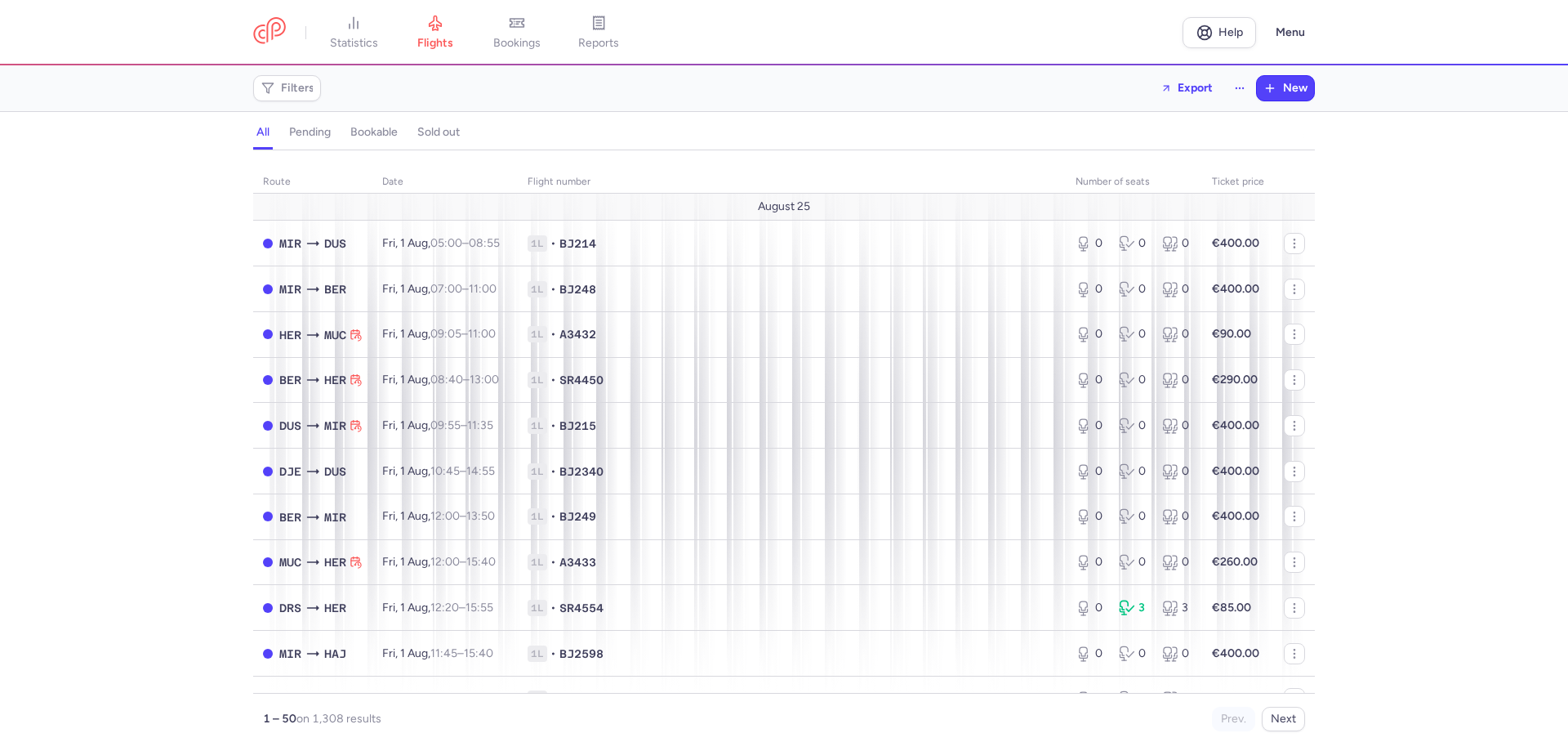 click on "route date Flight number number of seats Ticket price August 25  MIR  DUS Fri, 1 Aug,  05:00  –  08:55  +0 1L • BJ214 0 0 0 €400.00  MIR  BER Fri, 1 Aug,  07:00  –  11:00  +0 1L • BJ248 0 0 0 €400.00  HER  MUC Fri, 1 Aug,  09:05  –  11:00  +0 1L • A3432 0 0 0 €90.00  BER  HER Fri, 1 Aug,  08:40  –  13:00  +0 1L • SR4450 0 0 0 €290.00  DUS  MIR Fri, 1 Aug,  09:55  –  11:35  +0 1L • BJ215 0 0 0 €400.00  DJE  DUS Fri, 1 Aug,  10:45  –  14:55  +0 1L • BJ2340 0 0 0 €400.00  BER  MIR Fri, 1 Aug,  12:00  –  13:50  +0 1L • BJ249 0 0 0 €400.00  MUC  HER Fri, 1 Aug,  12:00  –  15:40  +0 1L • A3433 0 0 0 €260.00  DRS  HER Fri, 1 Aug,  12:20  –  15:55  +0 1L • SR4554 0 3 3 €85.00  MIR  HAJ Fri, 1 Aug,  11:45  –  15:40  +0 1L • BJ2598 0 0 0 €400.00  HER  BER Fri, 1 Aug,  13:50  –  16:20  +0 1L • SR4451 0 0 0 €160.00  HER  FRA Fri, 1 Aug,  16:35  –  18:55  +0 1L • A3430 0 0 0 €185.00  DUS  DJE Fri, 1 Aug,  15:55  –  18:00  +0 1L • BJ2341 0 2 2  HER" at bounding box center (784, 455) 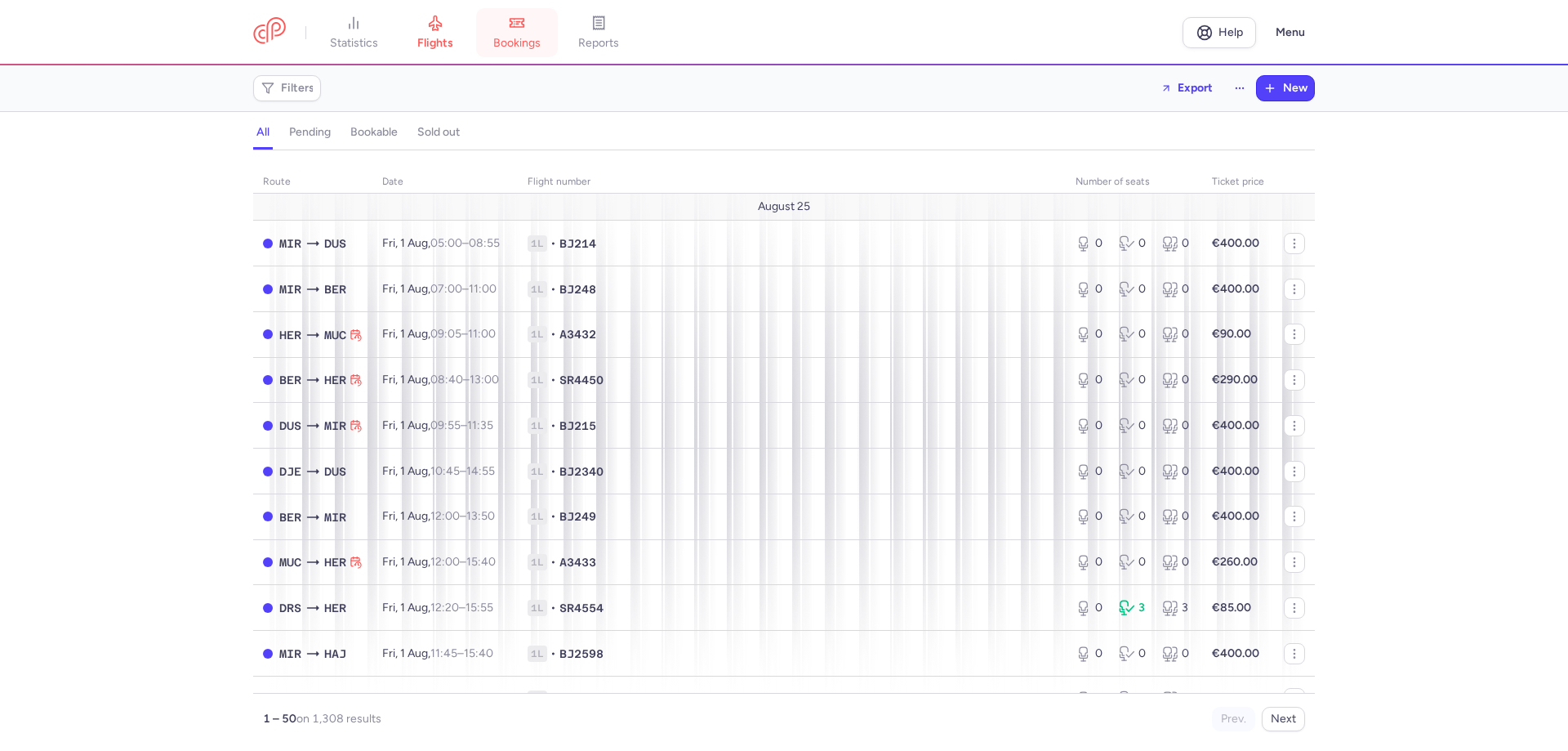 click on "bookings" at bounding box center [517, 33] 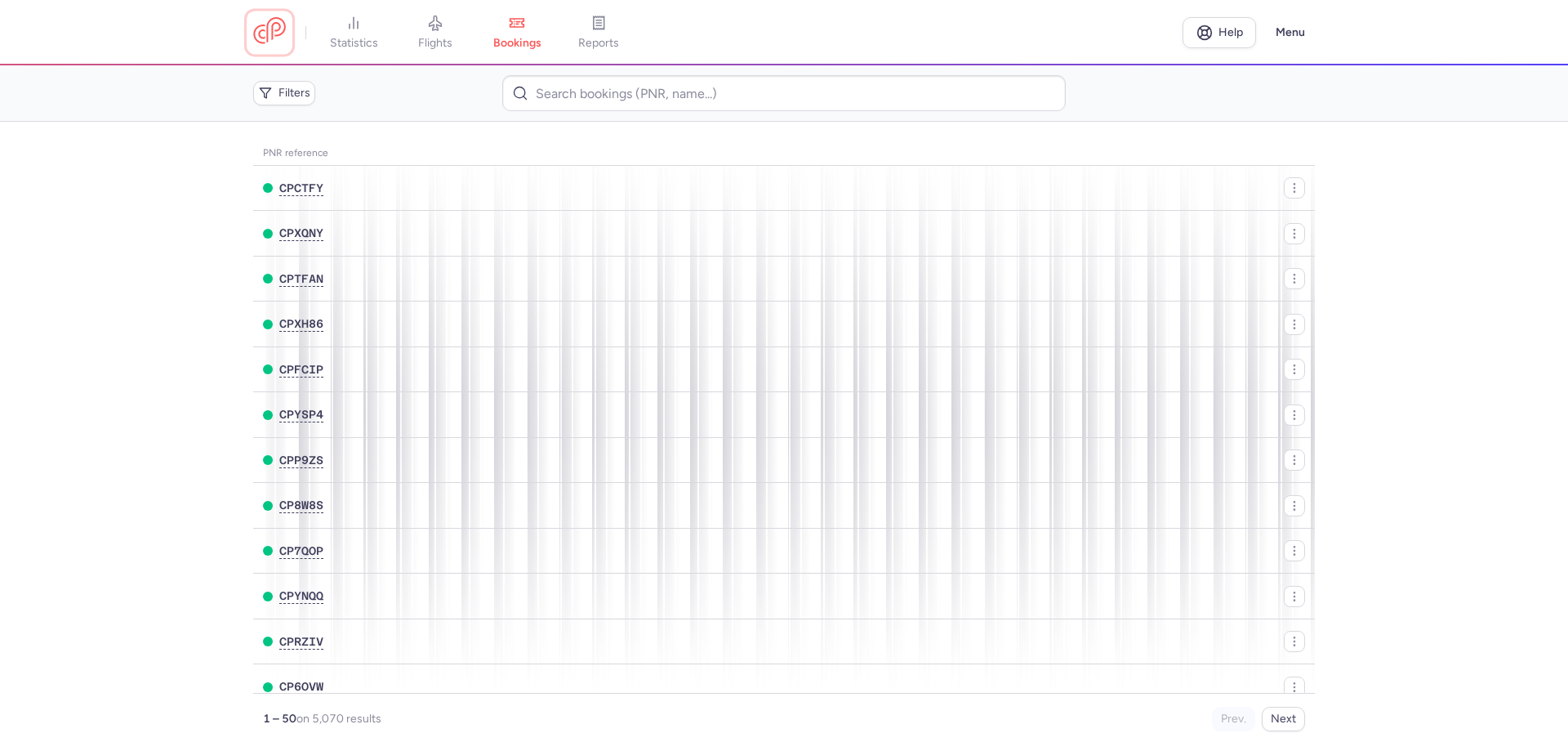 click at bounding box center [270, 32] 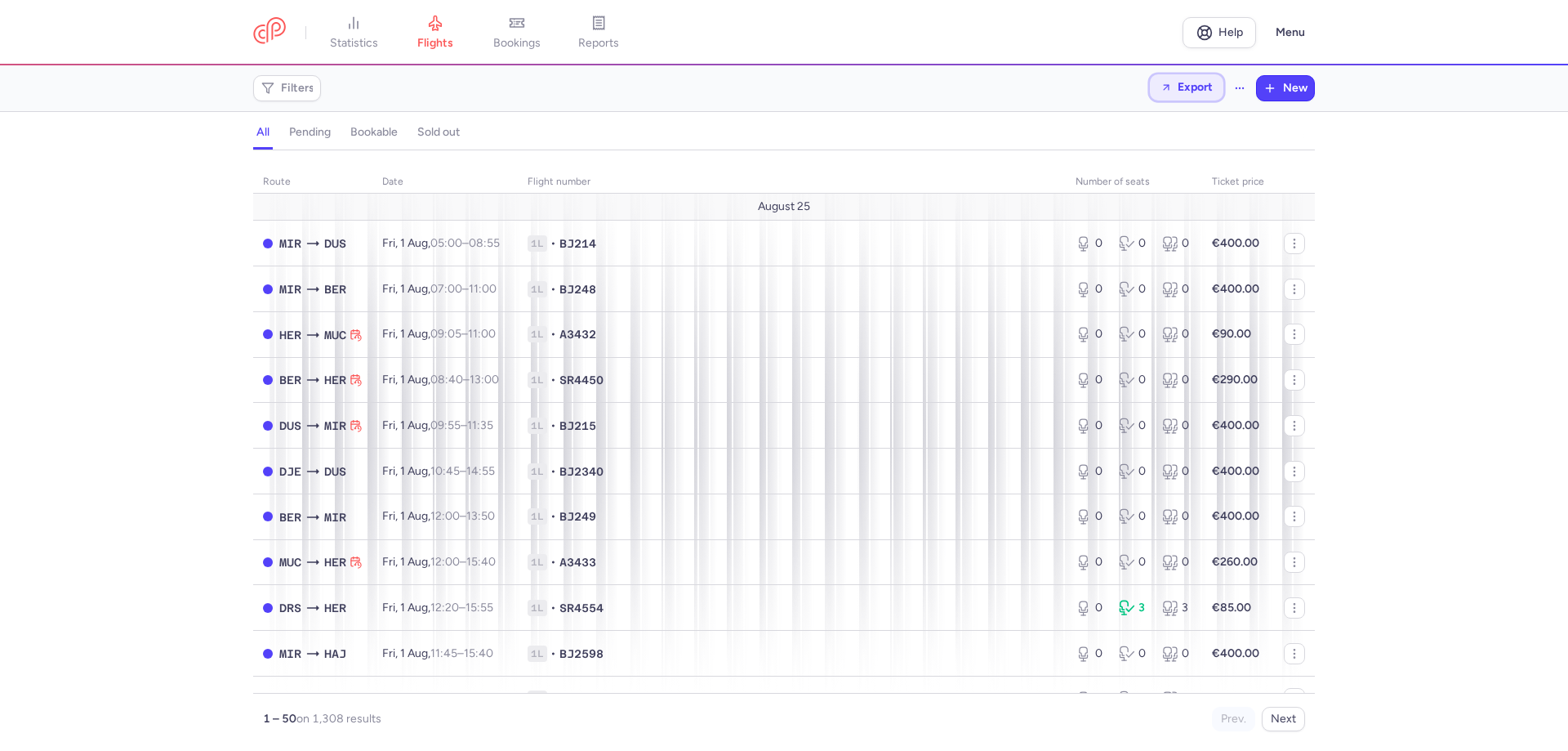 click on "Export" at bounding box center [1195, 87] 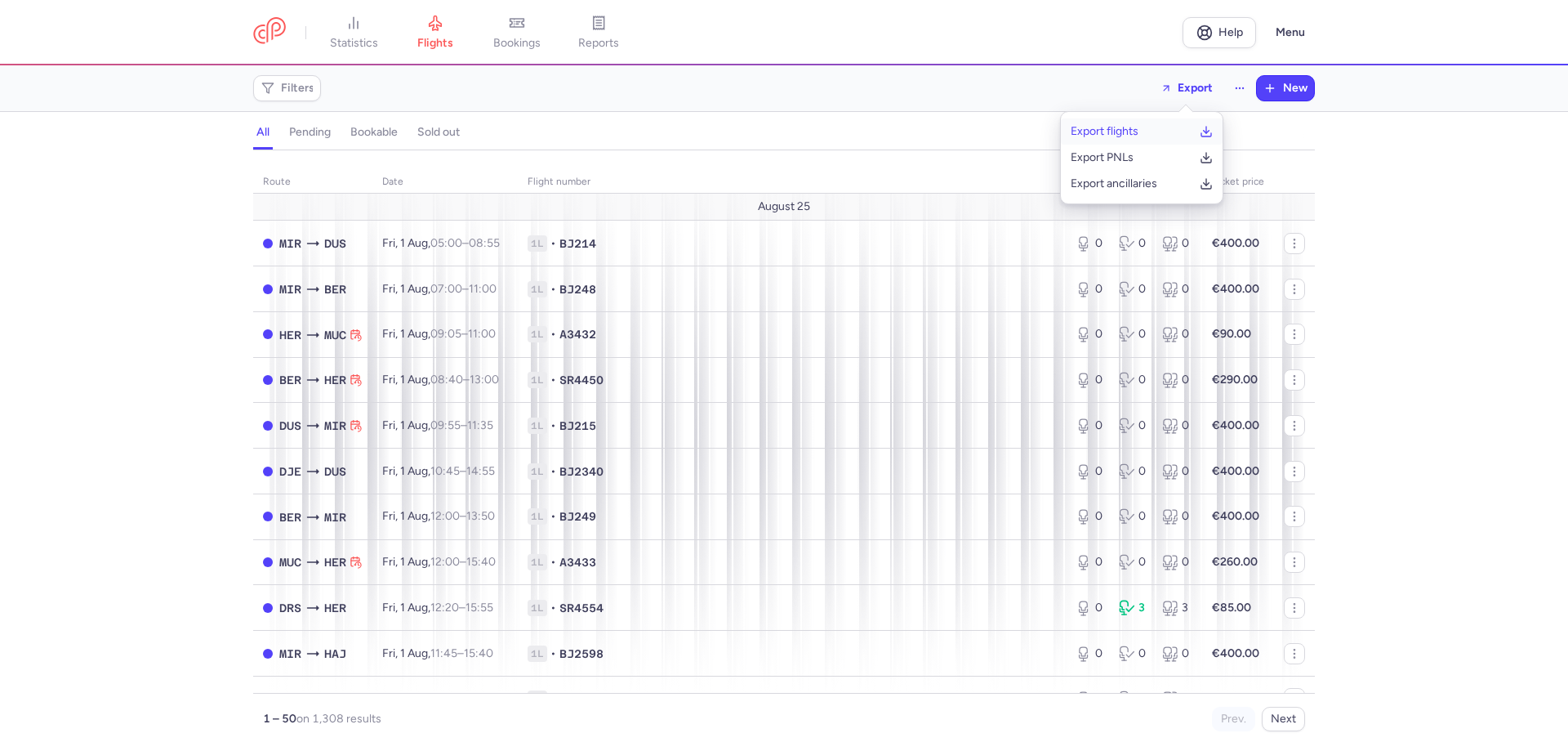 click on "Export flights" at bounding box center (1104, 132) 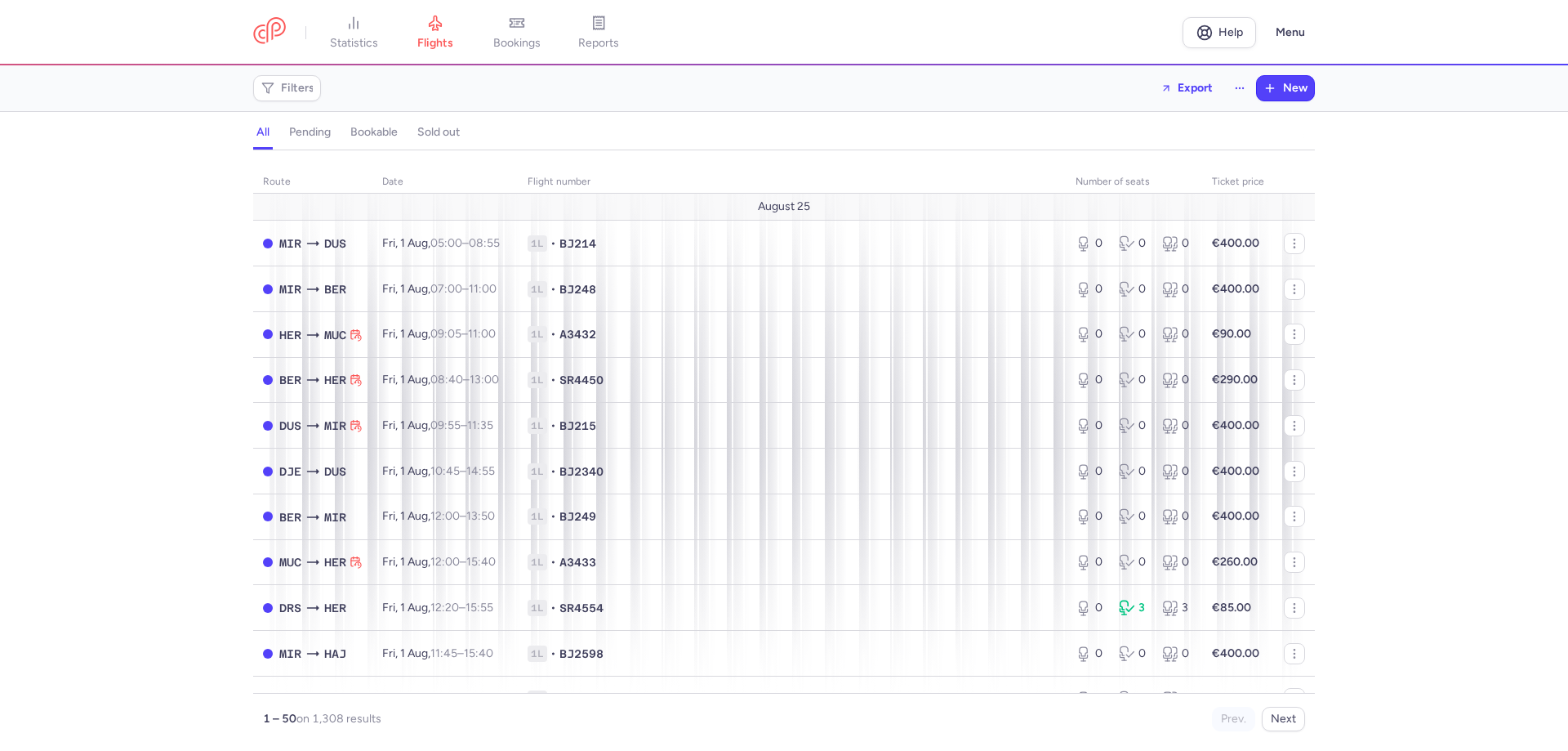 click on "route date Flight number number of seats Ticket price August 25  MIR  DUS Fri, 1 Aug,  05:00  –  08:55  +0 1L • BJ214 0 0 0 €400.00  MIR  BER Fri, 1 Aug,  07:00  –  11:00  +0 1L • BJ248 0 0 0 €400.00  HER  MUC Fri, 1 Aug,  09:05  –  11:00  +0 1L • A3432 0 0 0 €90.00  BER  HER Fri, 1 Aug,  08:40  –  13:00  +0 1L • SR4450 0 0 0 €290.00  DUS  MIR Fri, 1 Aug,  09:55  –  11:35  +0 1L • BJ215 0 0 0 €400.00  DJE  DUS Fri, 1 Aug,  10:45  –  14:55  +0 1L • BJ2340 0 0 0 €400.00  BER  MIR Fri, 1 Aug,  12:00  –  13:50  +0 1L • BJ249 0 0 0 €400.00  MUC  HER Fri, 1 Aug,  12:00  –  15:40  +0 1L • A3433 0 0 0 €260.00  DRS  HER Fri, 1 Aug,  12:20  –  15:55  +0 1L • SR4554 0 3 3 €85.00  MIR  HAJ Fri, 1 Aug,  11:45  –  15:40  +0 1L • BJ2598 0 0 0 €400.00  HER  BER Fri, 1 Aug,  13:50  –  16:20  +0 1L • SR4451 0 0 0 €160.00  HER  FRA Fri, 1 Aug,  16:35  –  18:55  +0 1L • A3430 0 0 0 €185.00  DUS  DJE Fri, 1 Aug,  15:55  –  18:00  +0 1L • BJ2341 0 2 2  HER" at bounding box center (784, 455) 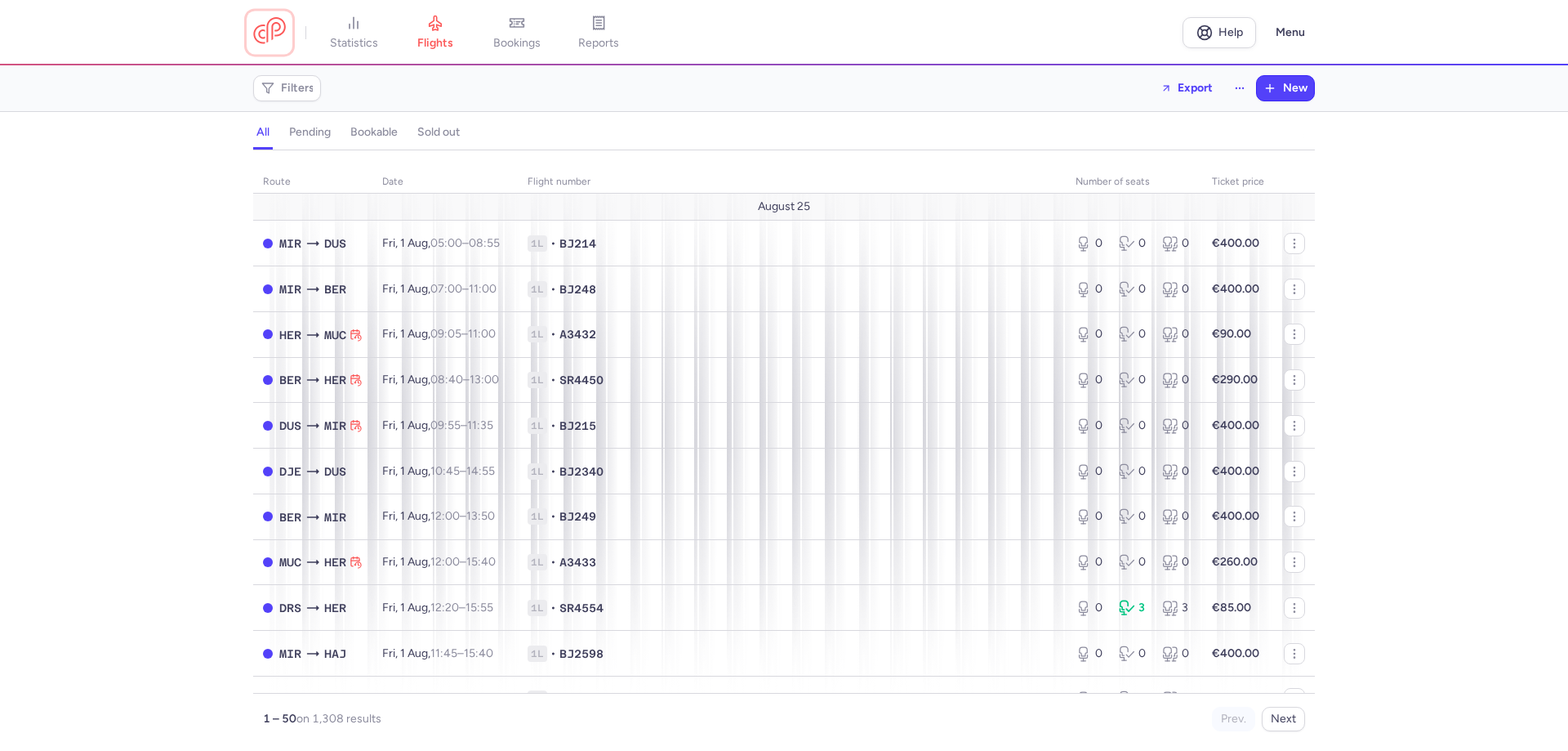 click at bounding box center [270, 32] 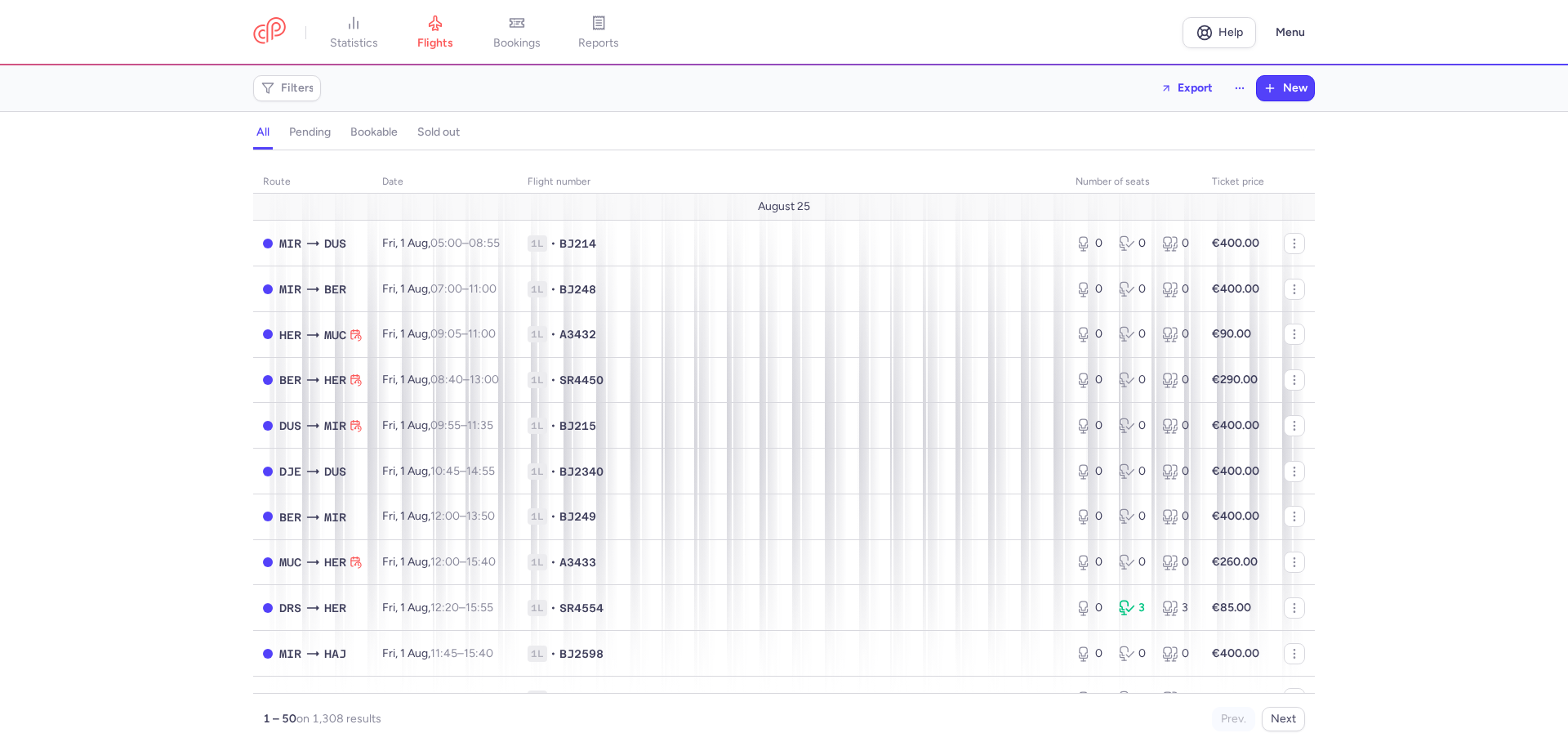 click on "bookings" at bounding box center [517, 33] 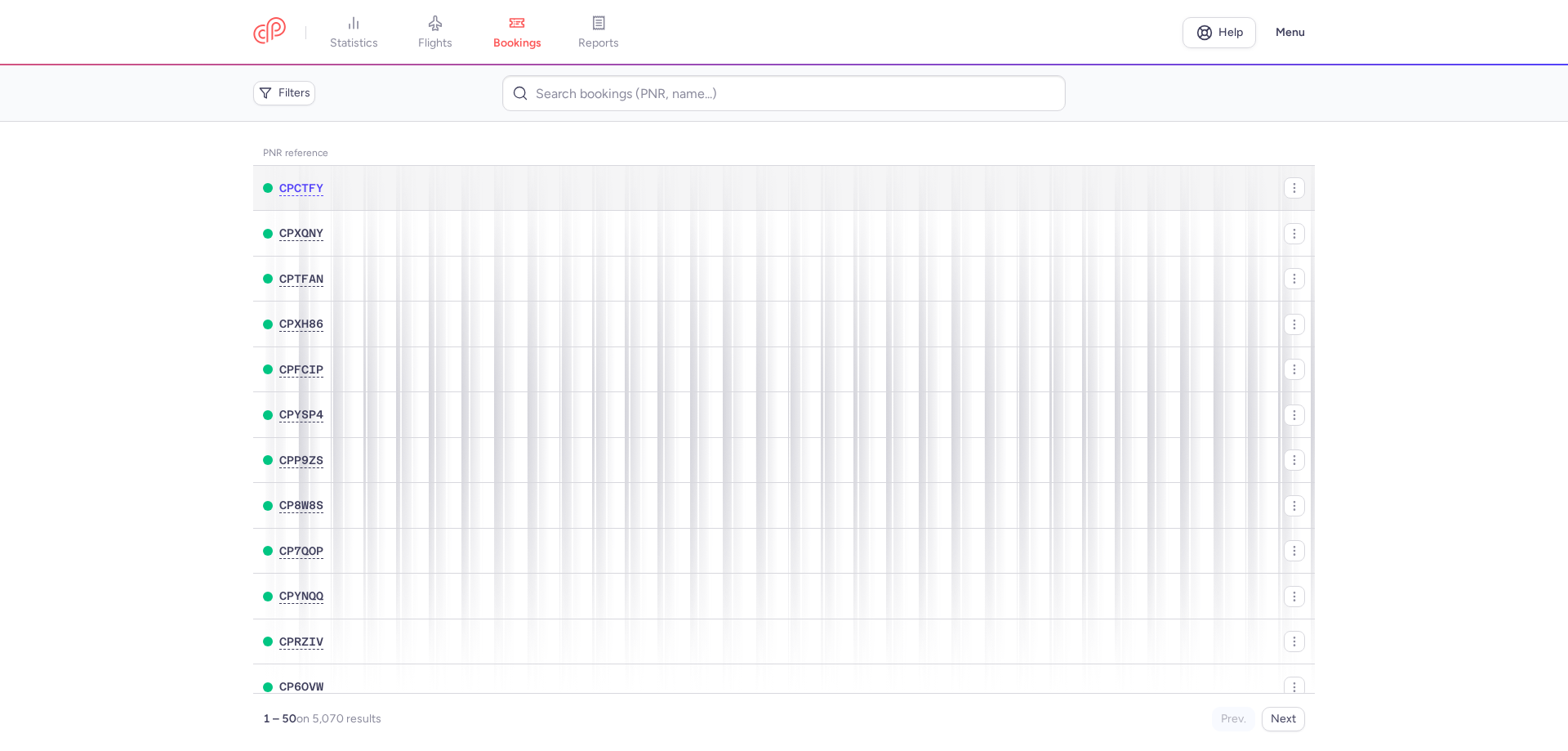 click on "[FIRST] [LAST] [LAST], [FIRST] [LAST] [LAST]" at bounding box center (7062, 188) 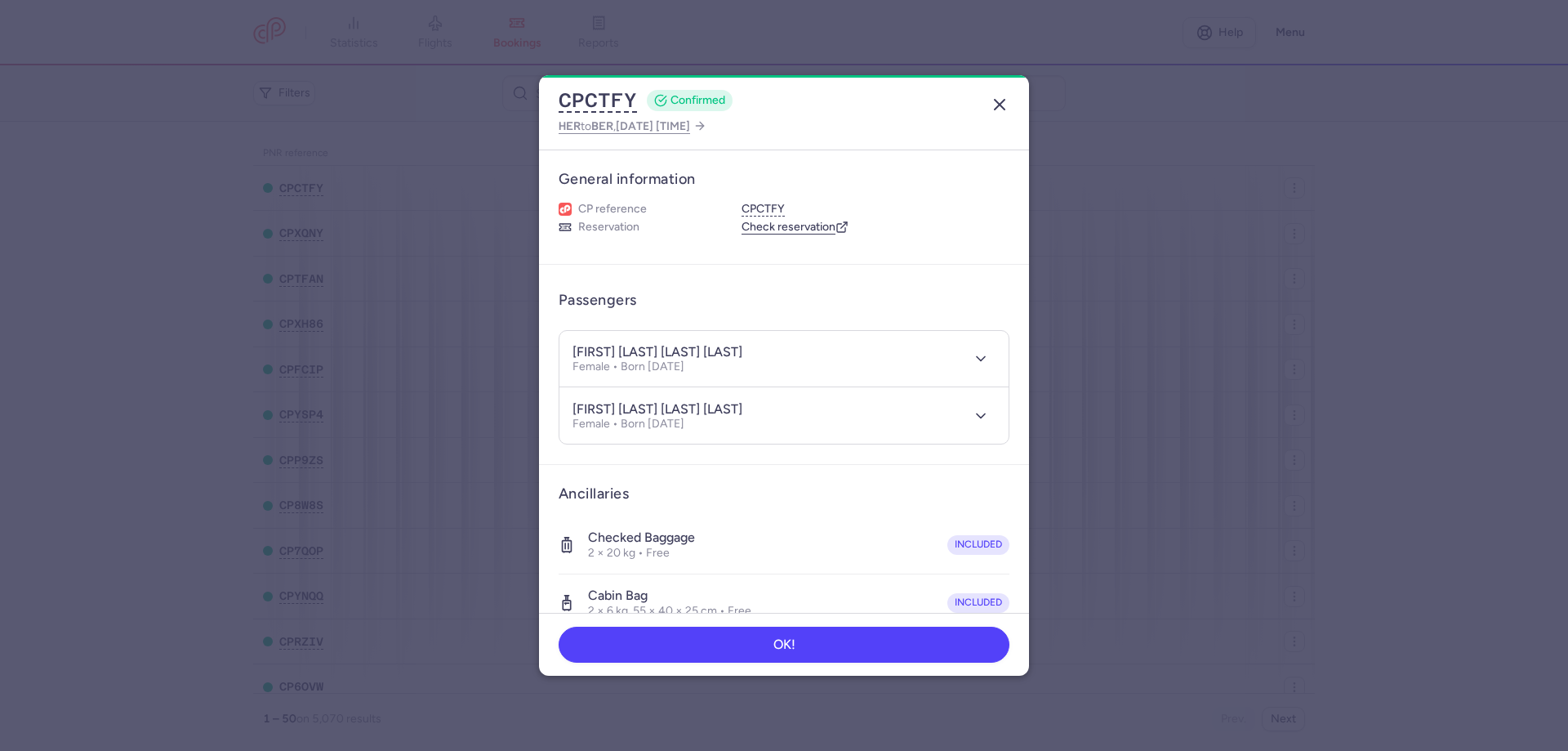click 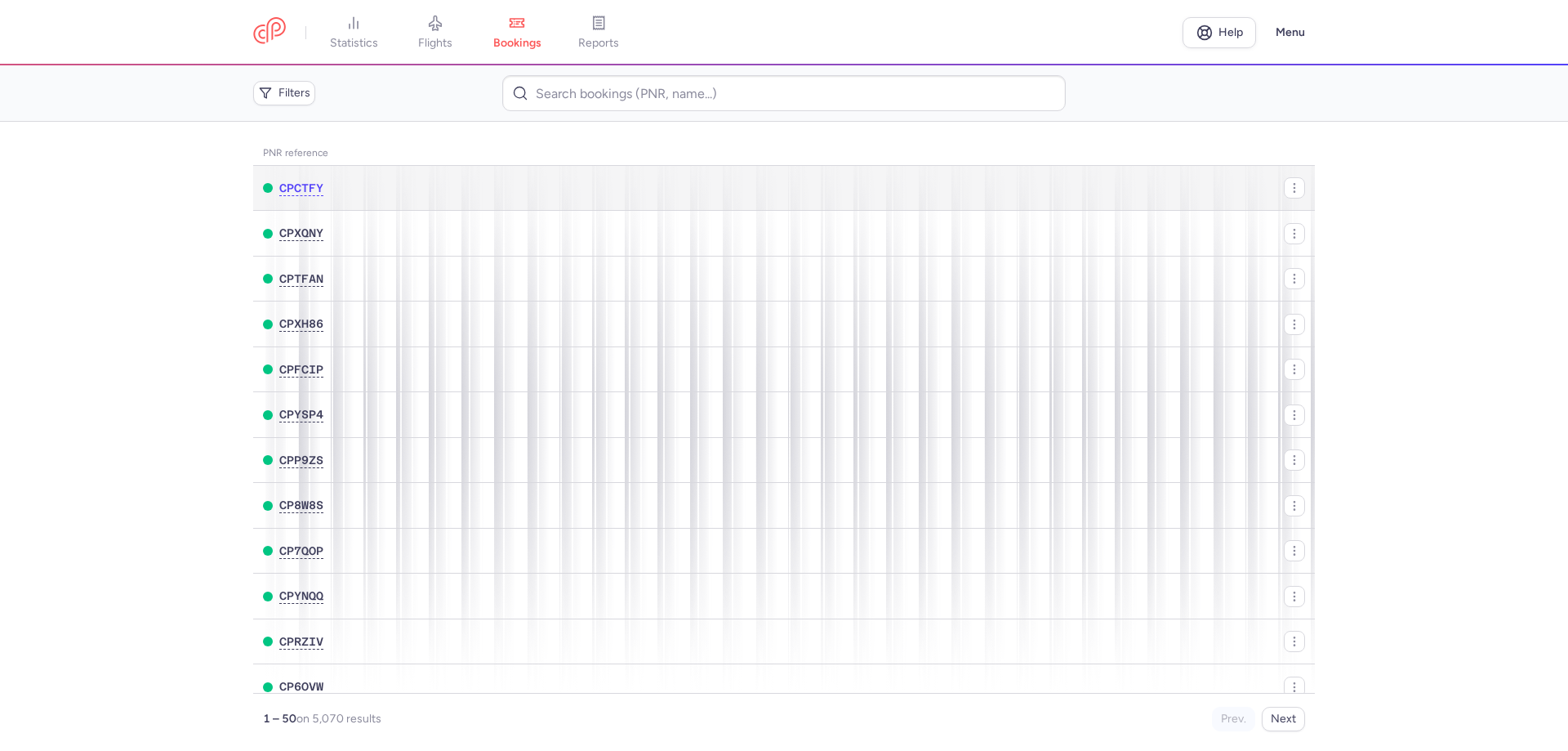 click on "2  •  [FIRST] [LAST] [LAST], [FIRST] [LAST] [LAST]" 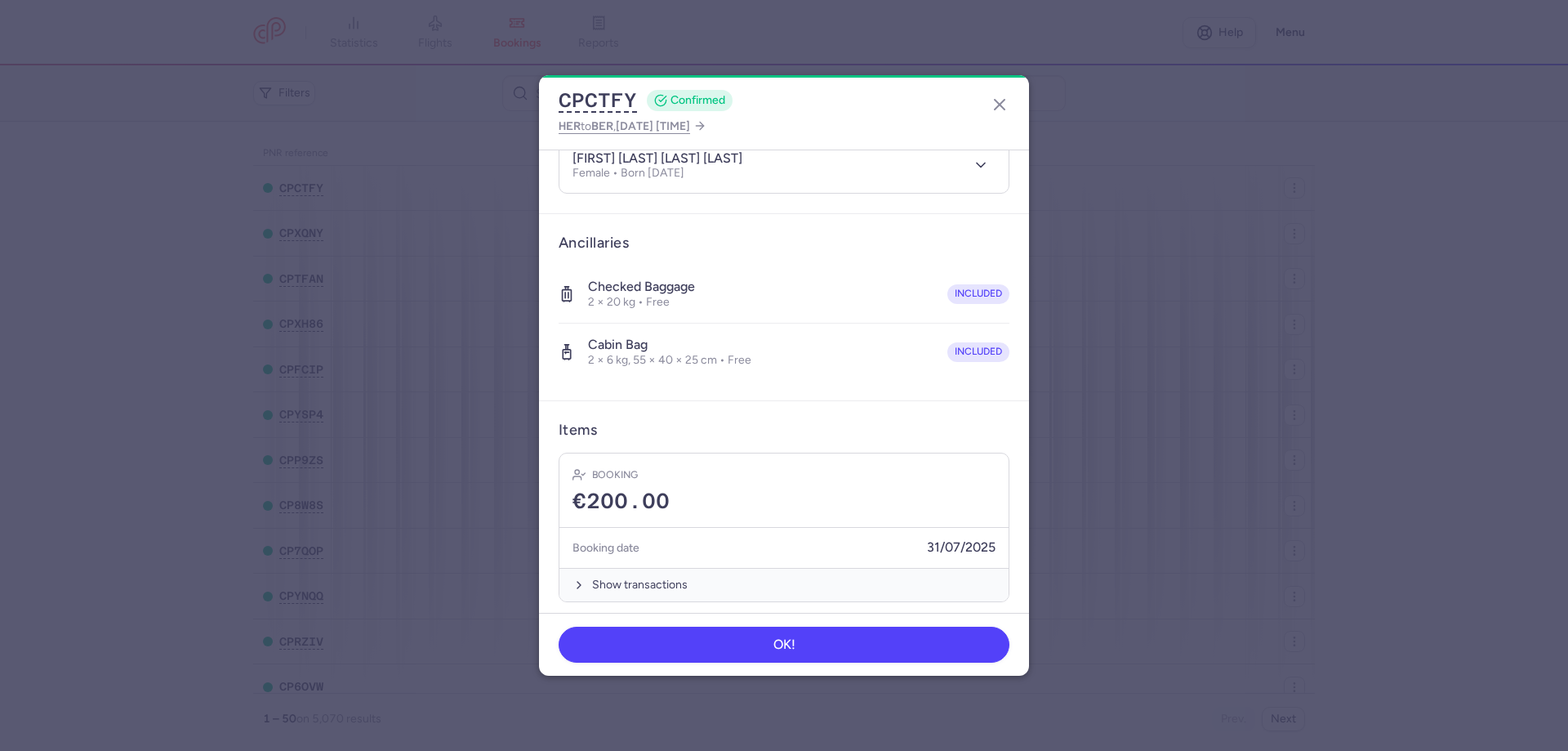 scroll, scrollTop: 260, scrollLeft: 0, axis: vertical 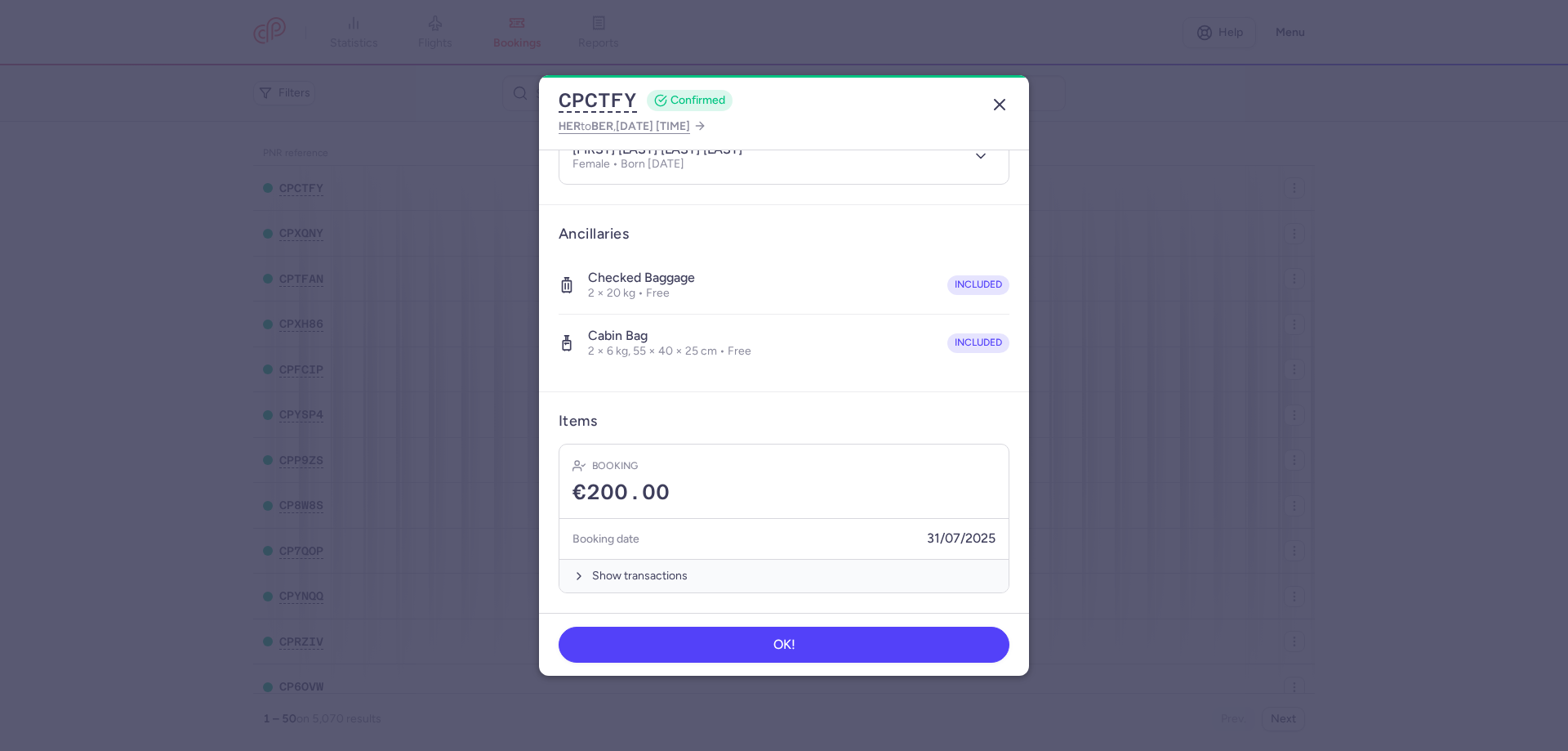 click 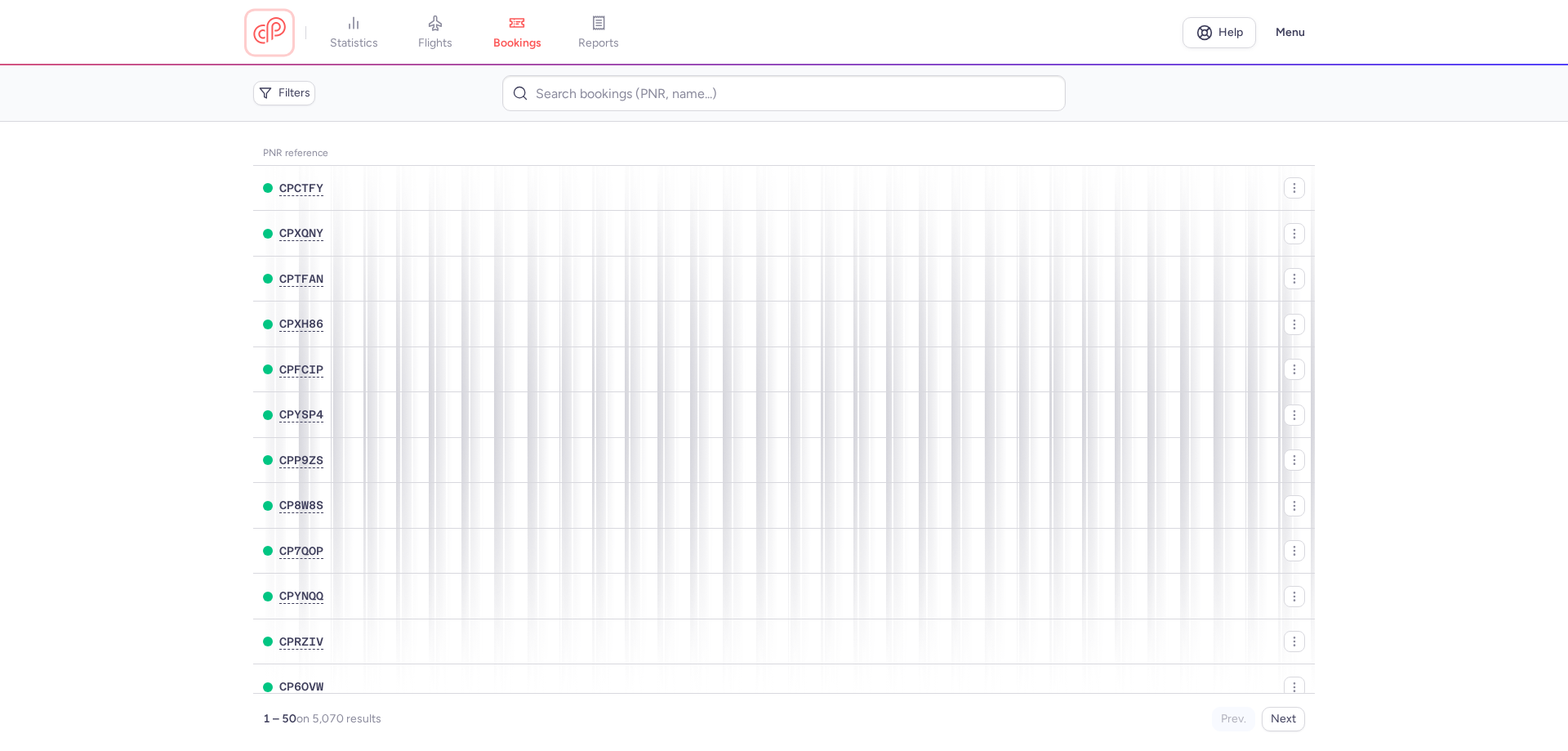 click at bounding box center (270, 32) 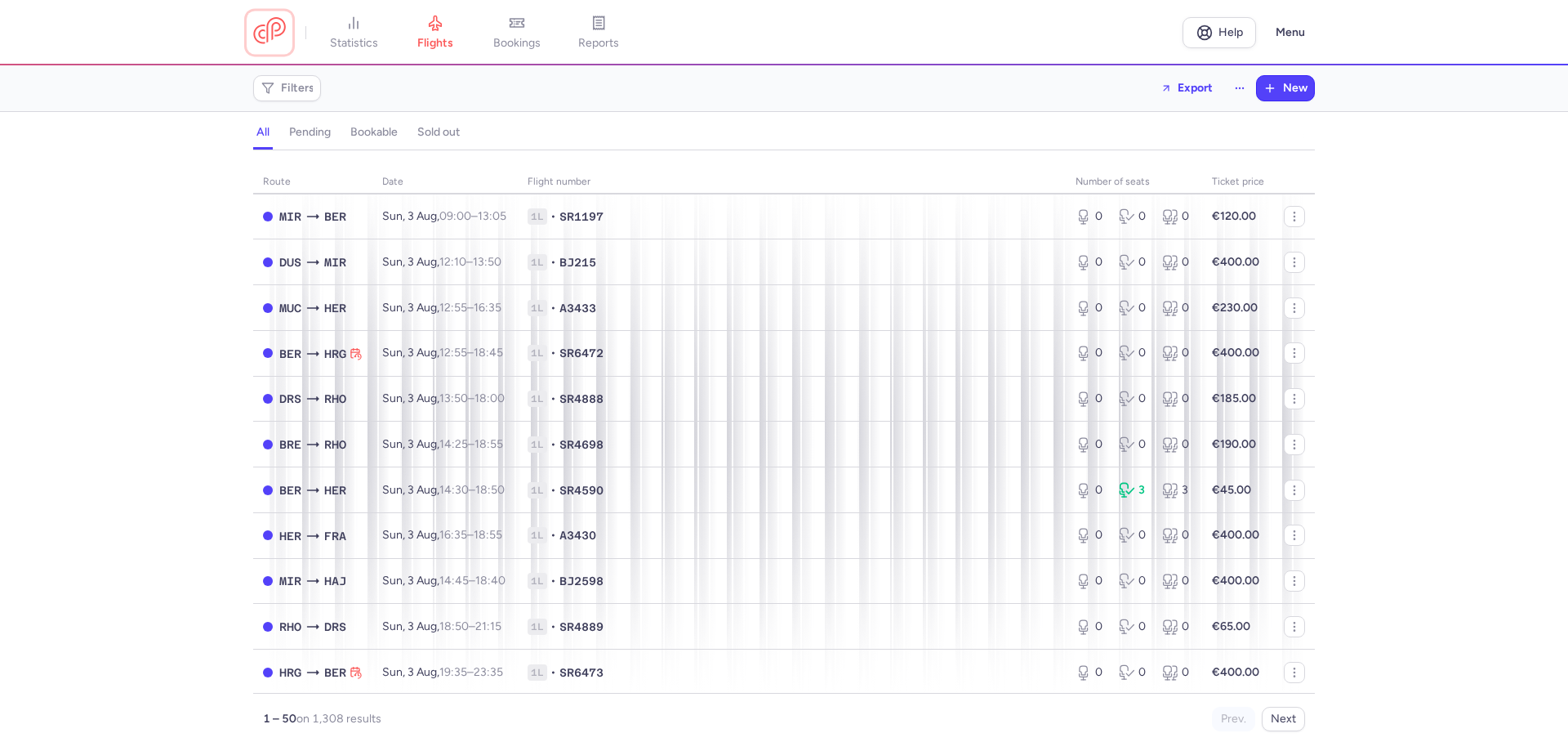 scroll, scrollTop: 1805, scrollLeft: 0, axis: vertical 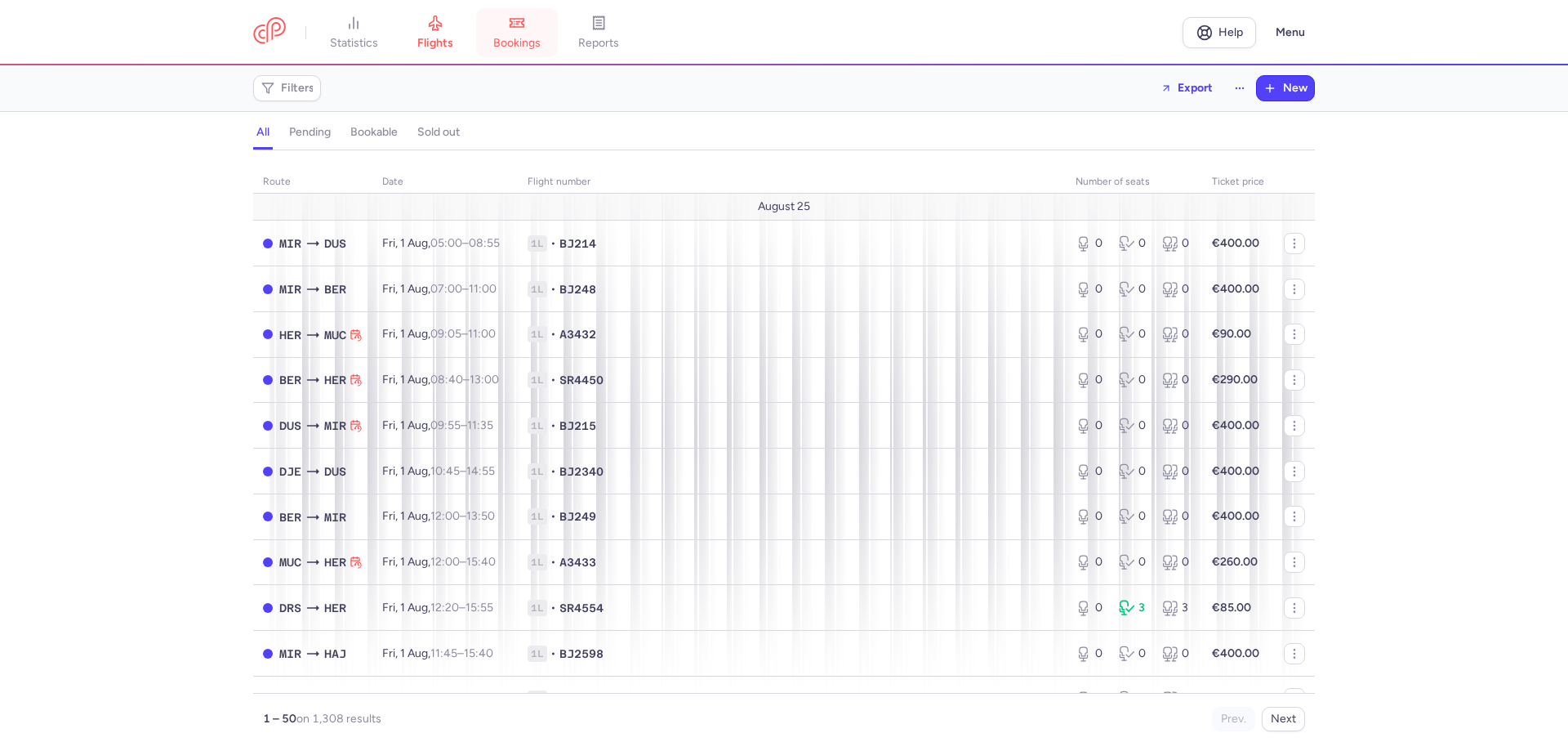click on "bookings" at bounding box center (517, 43) 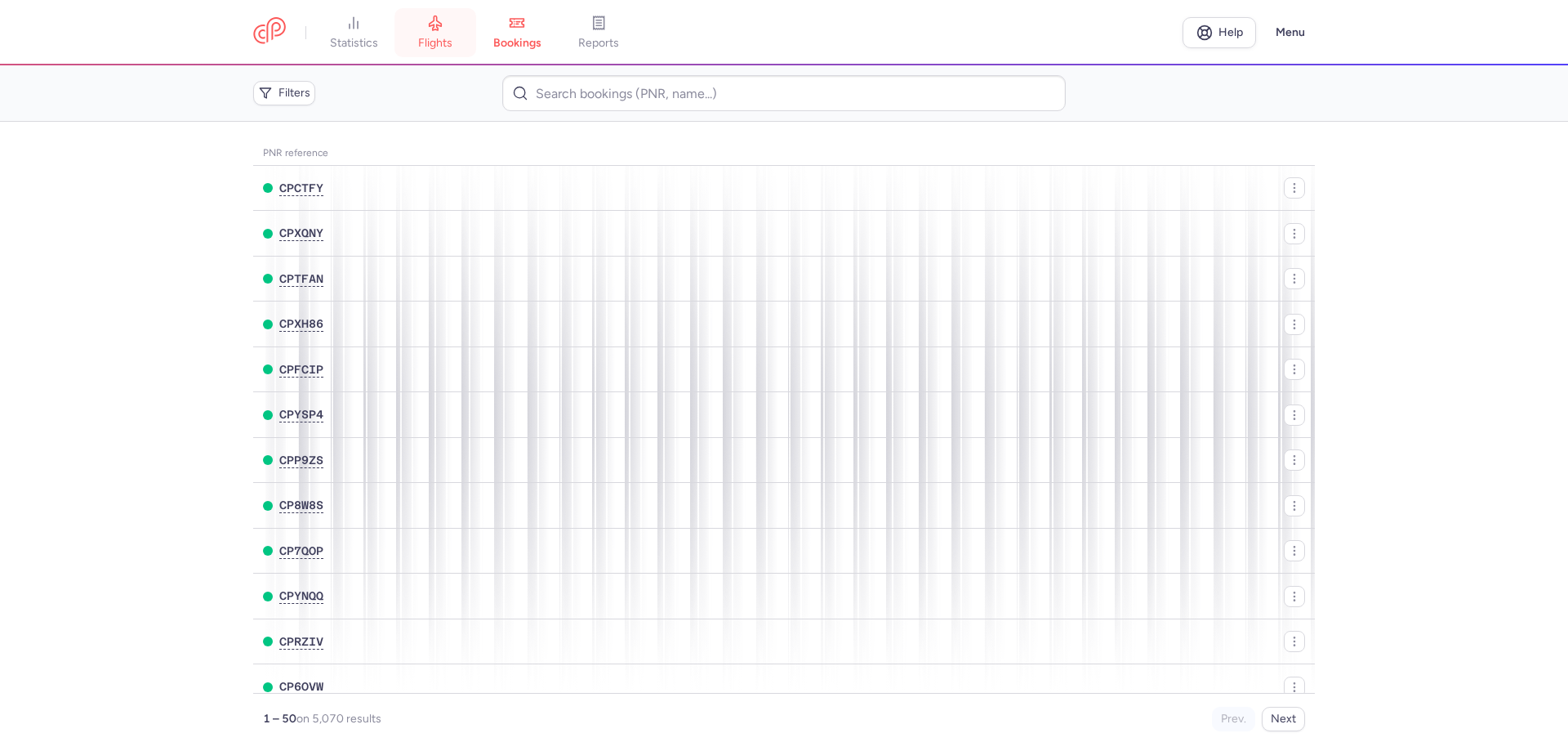 click on "flights" at bounding box center [435, 33] 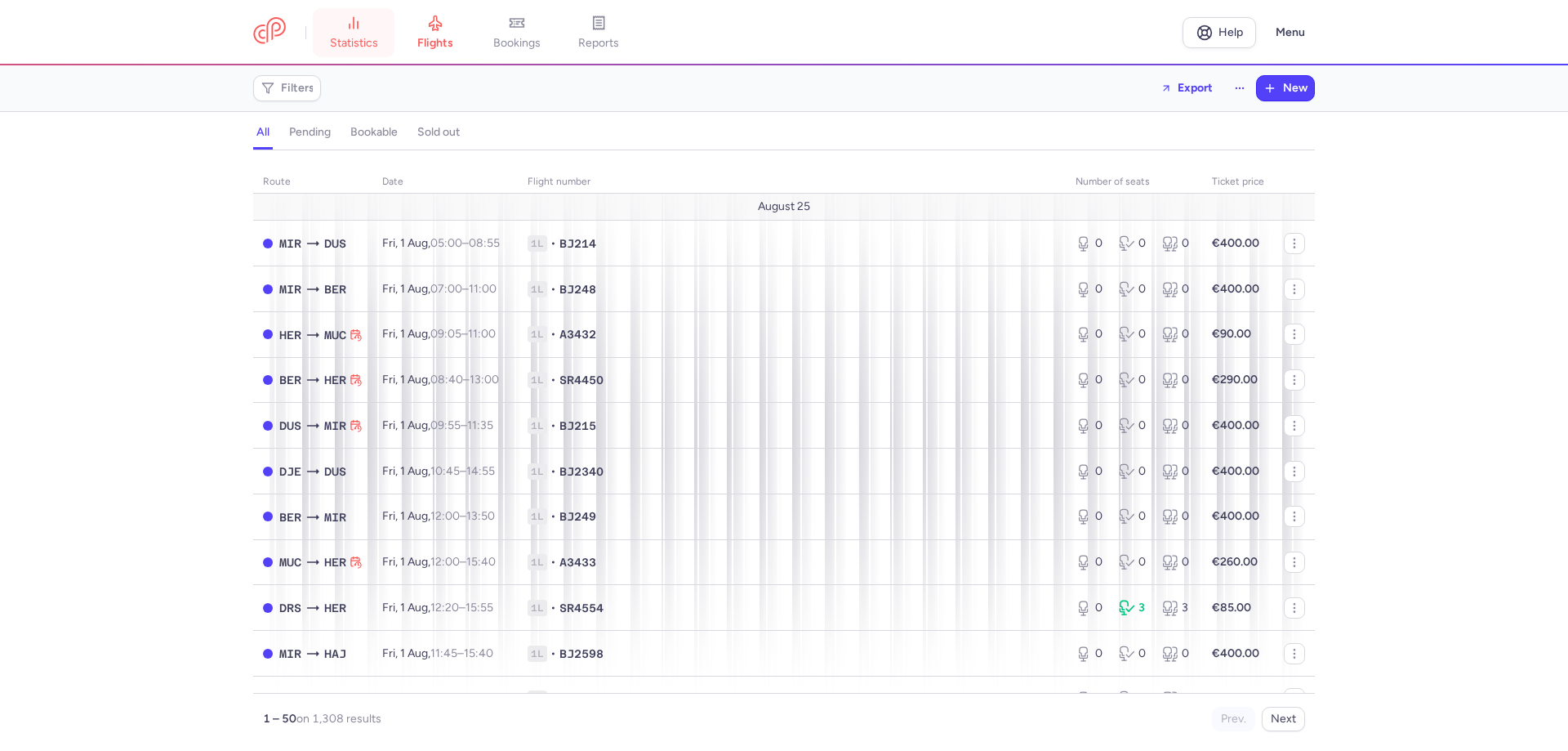 click 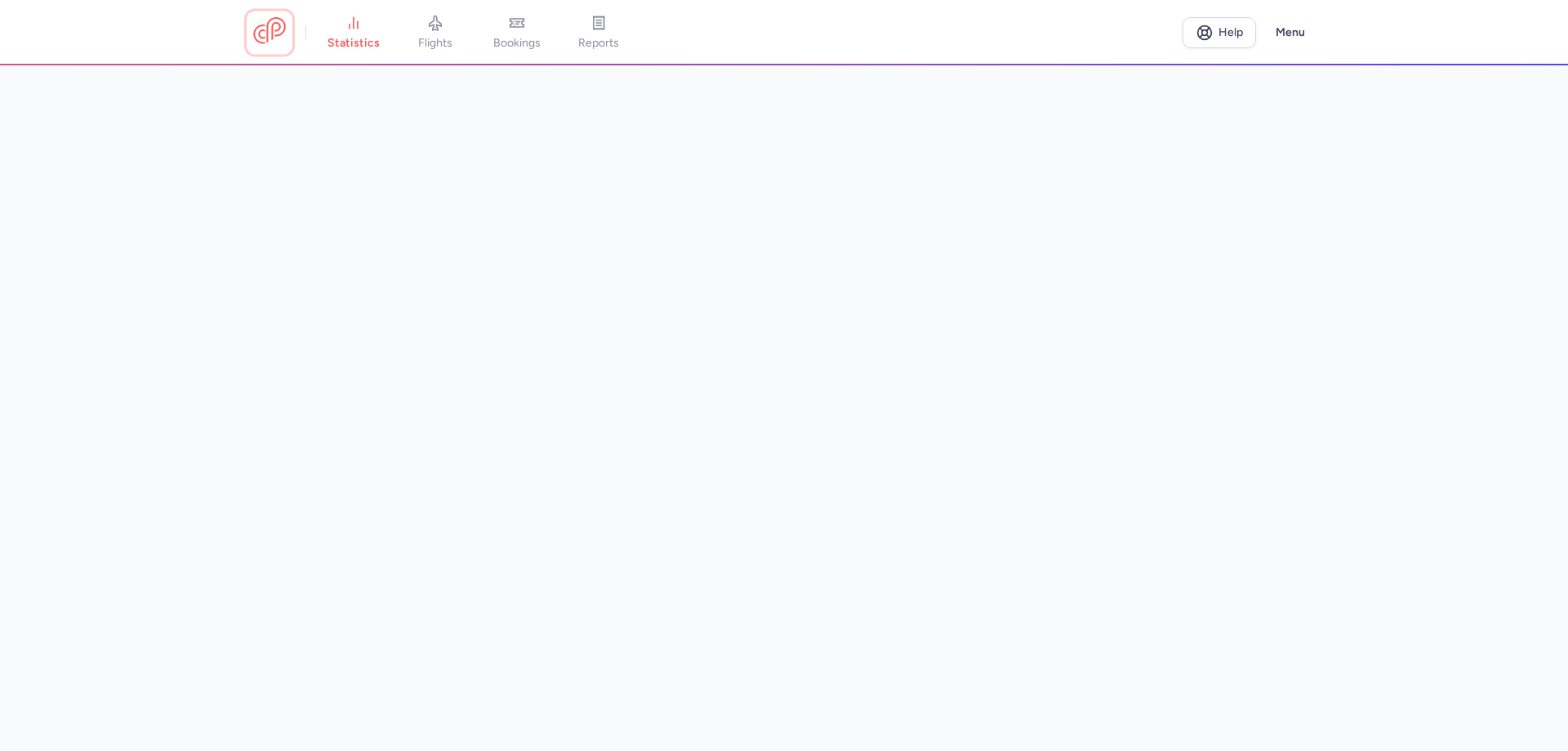 drag, startPoint x: 282, startPoint y: 25, endPoint x: 312, endPoint y: 46, distance: 36.61967 